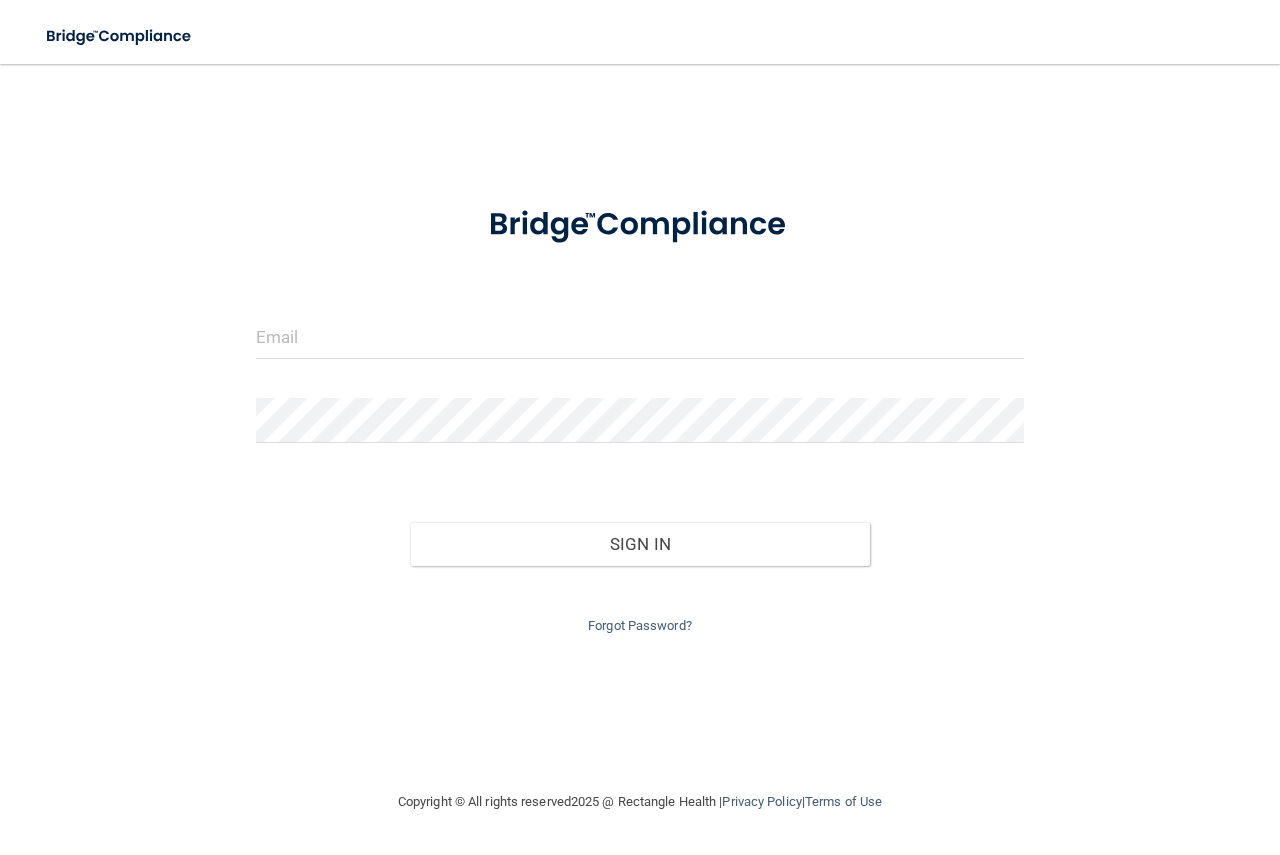 scroll, scrollTop: 0, scrollLeft: 0, axis: both 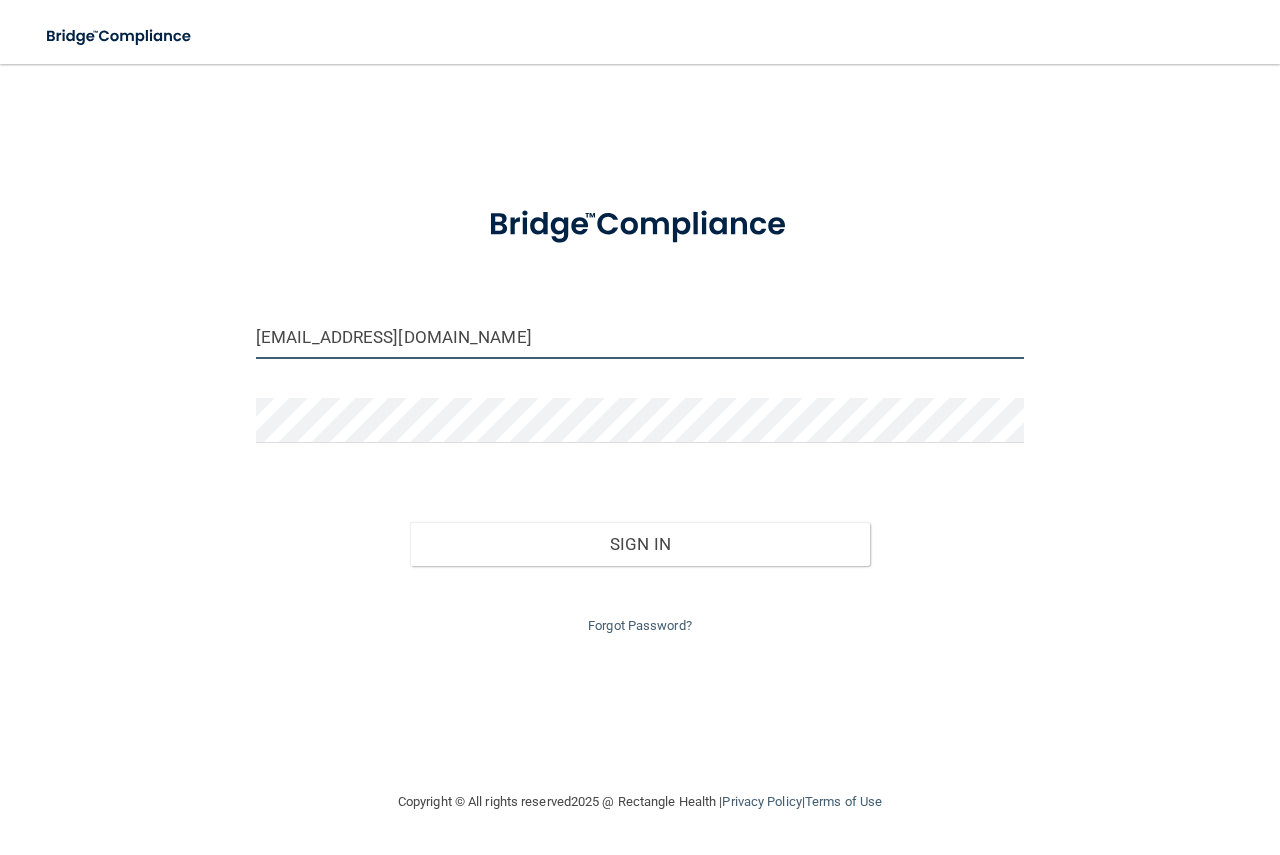 drag, startPoint x: 360, startPoint y: 336, endPoint x: 139, endPoint y: 360, distance: 222.29935 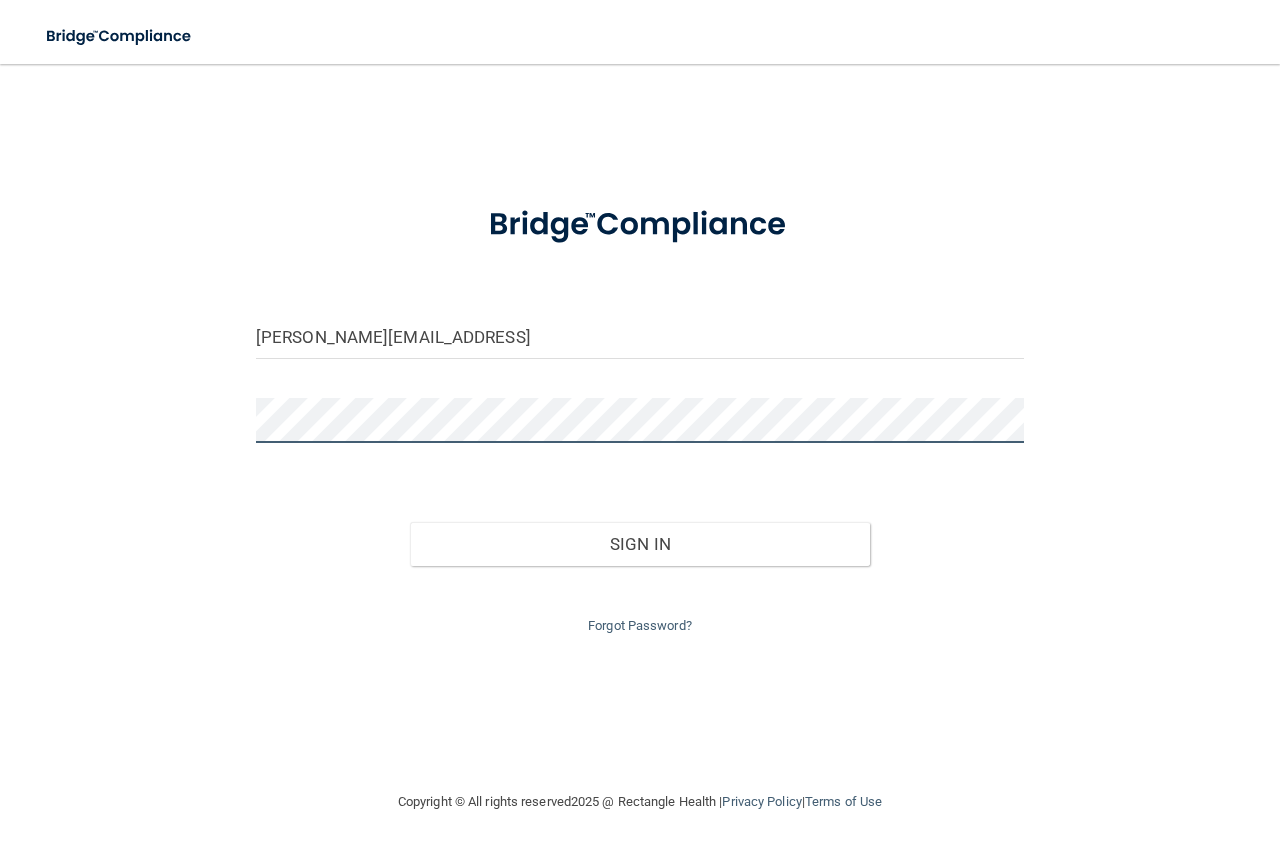 click on "[PERSON_NAME][EMAIL_ADDRESS]                                    Invalid email/password.     You don't have permission to access that page.       Sign In            Forgot Password?                          Copyright © All rights reserved  2025 @ Rectangle Health |  Privacy Policy  |  Terms of Use" at bounding box center (640, 459) 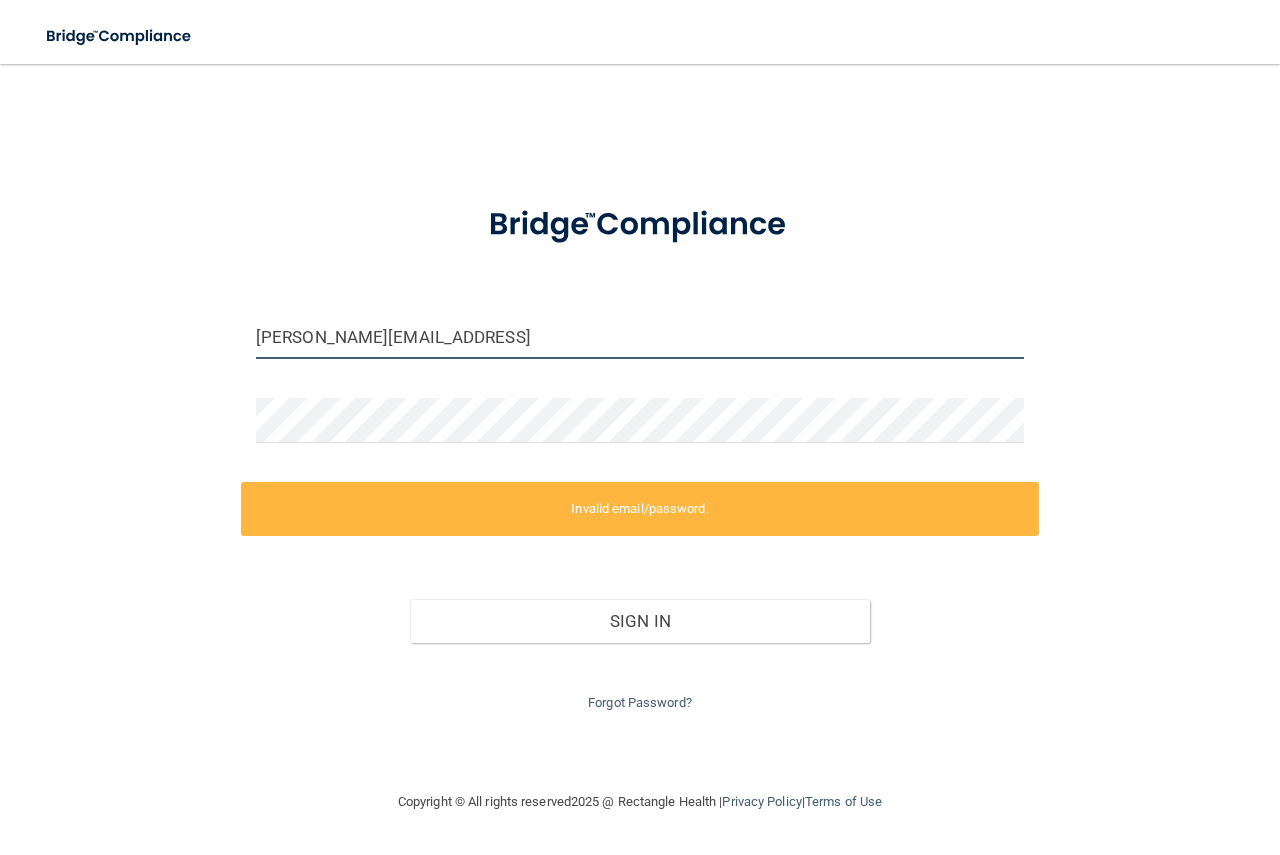 click on "rosana.alvarez0@gmail.comm" at bounding box center (640, 336) 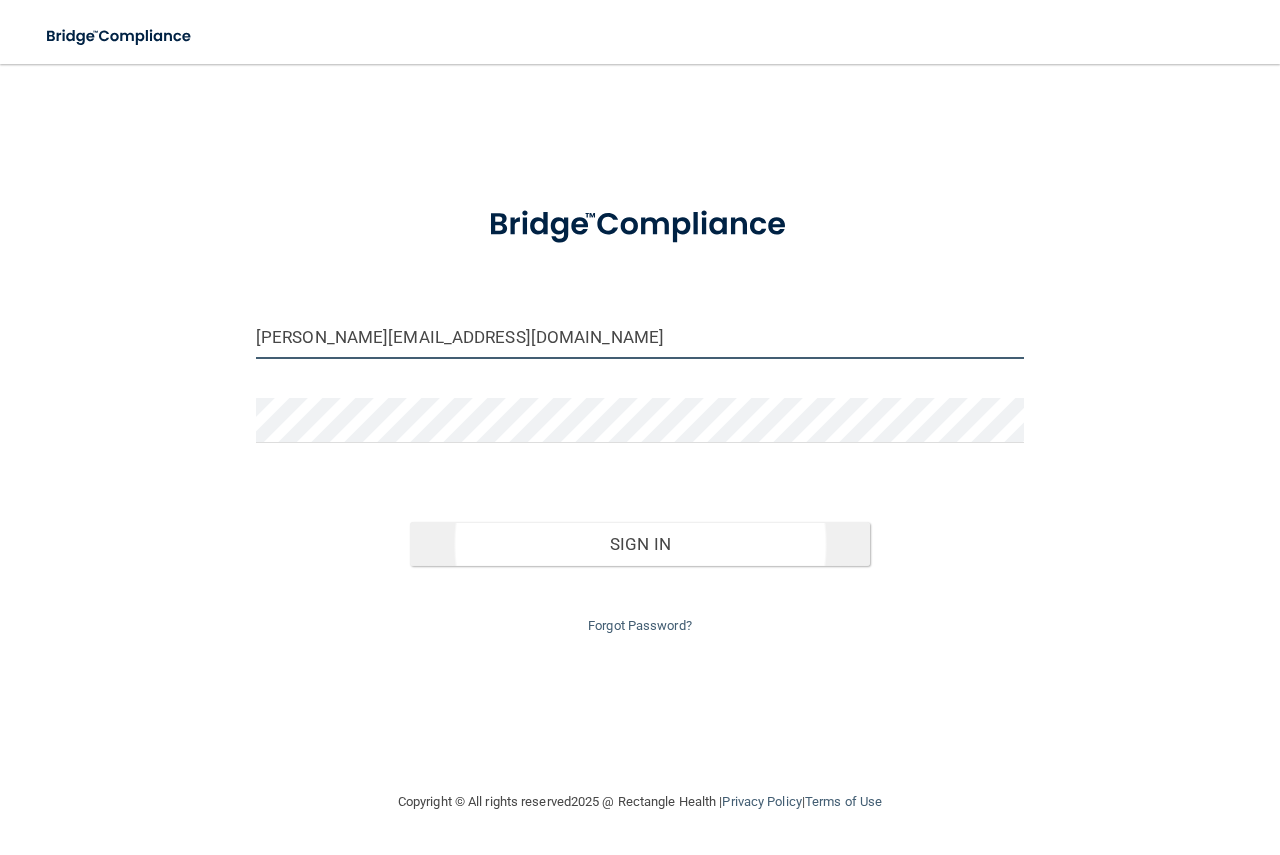 type on "[PERSON_NAME][EMAIL_ADDRESS][DOMAIN_NAME]" 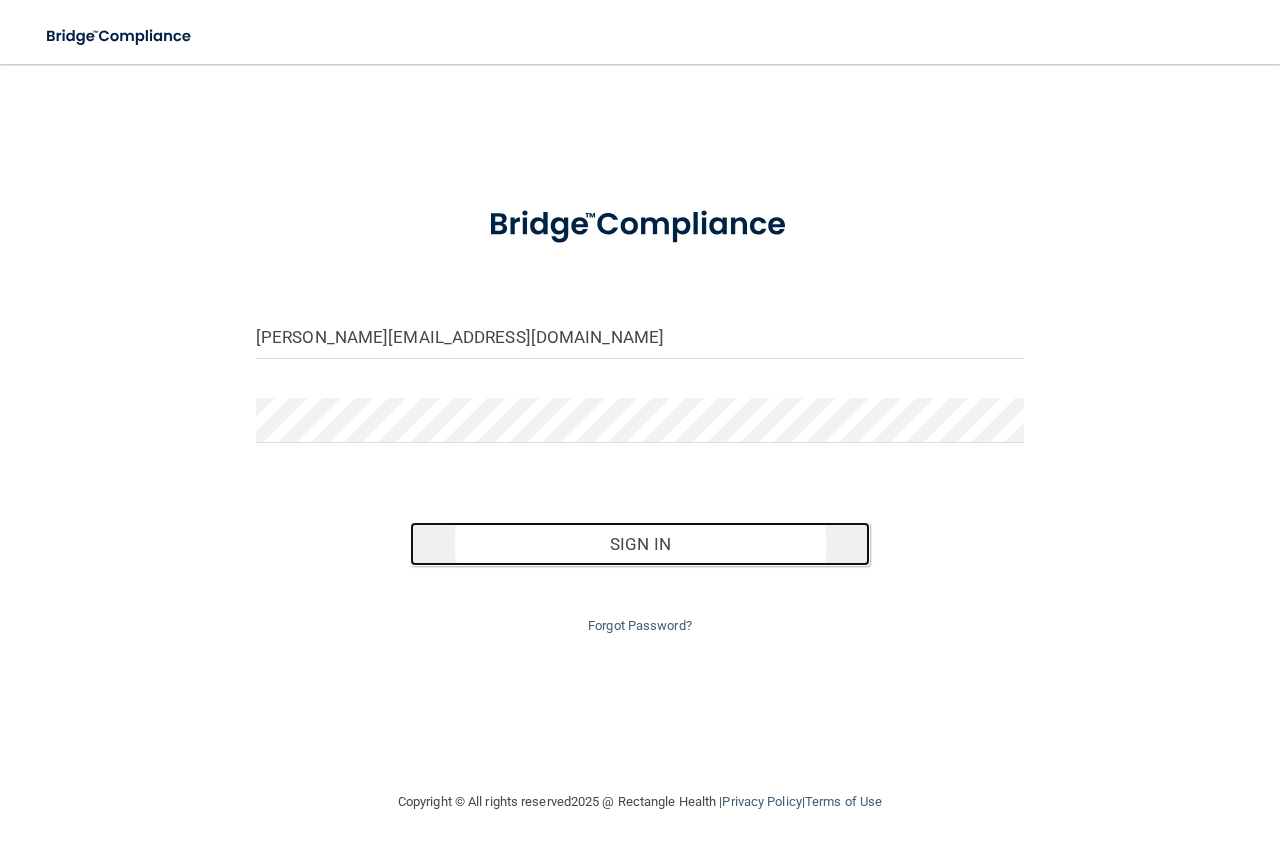 click on "Sign In" at bounding box center [640, 544] 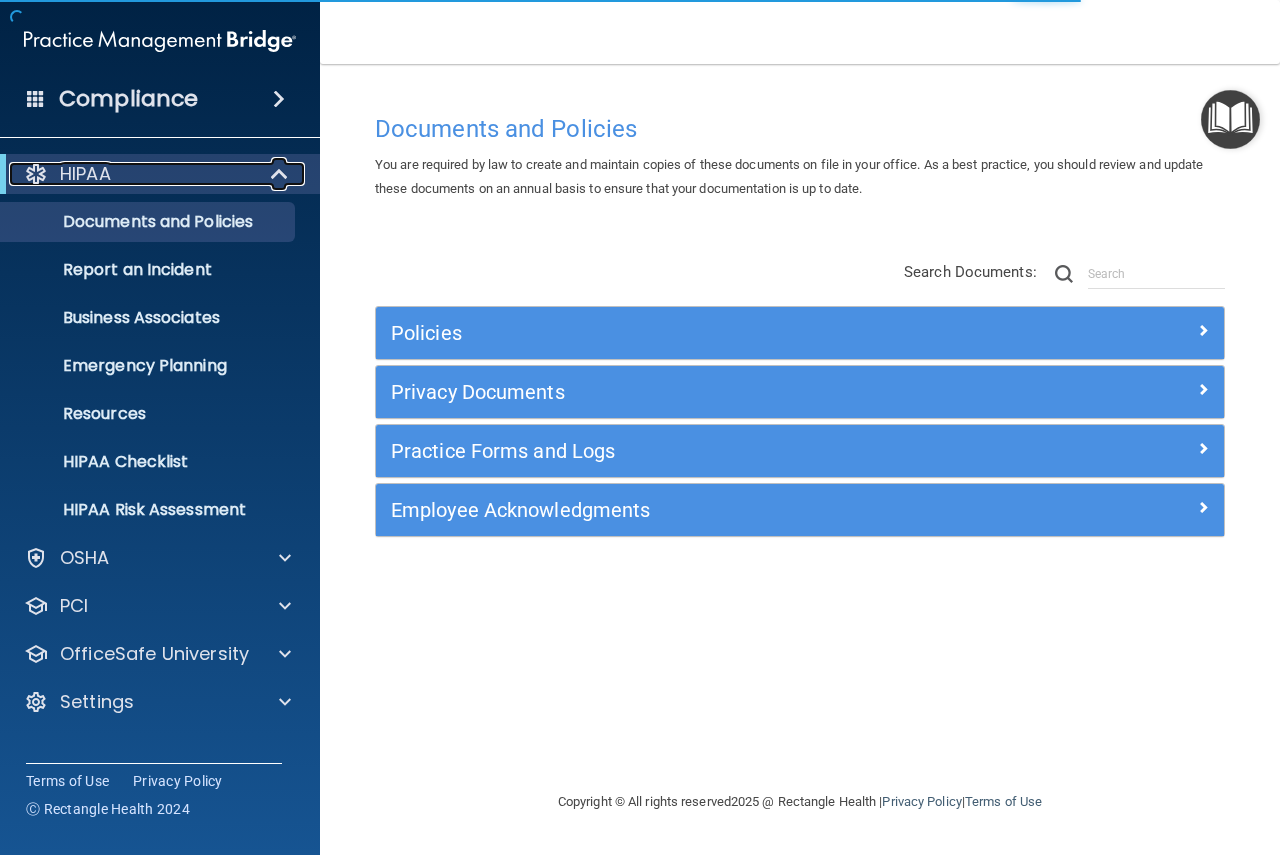 click on "HIPAA" at bounding box center [132, 174] 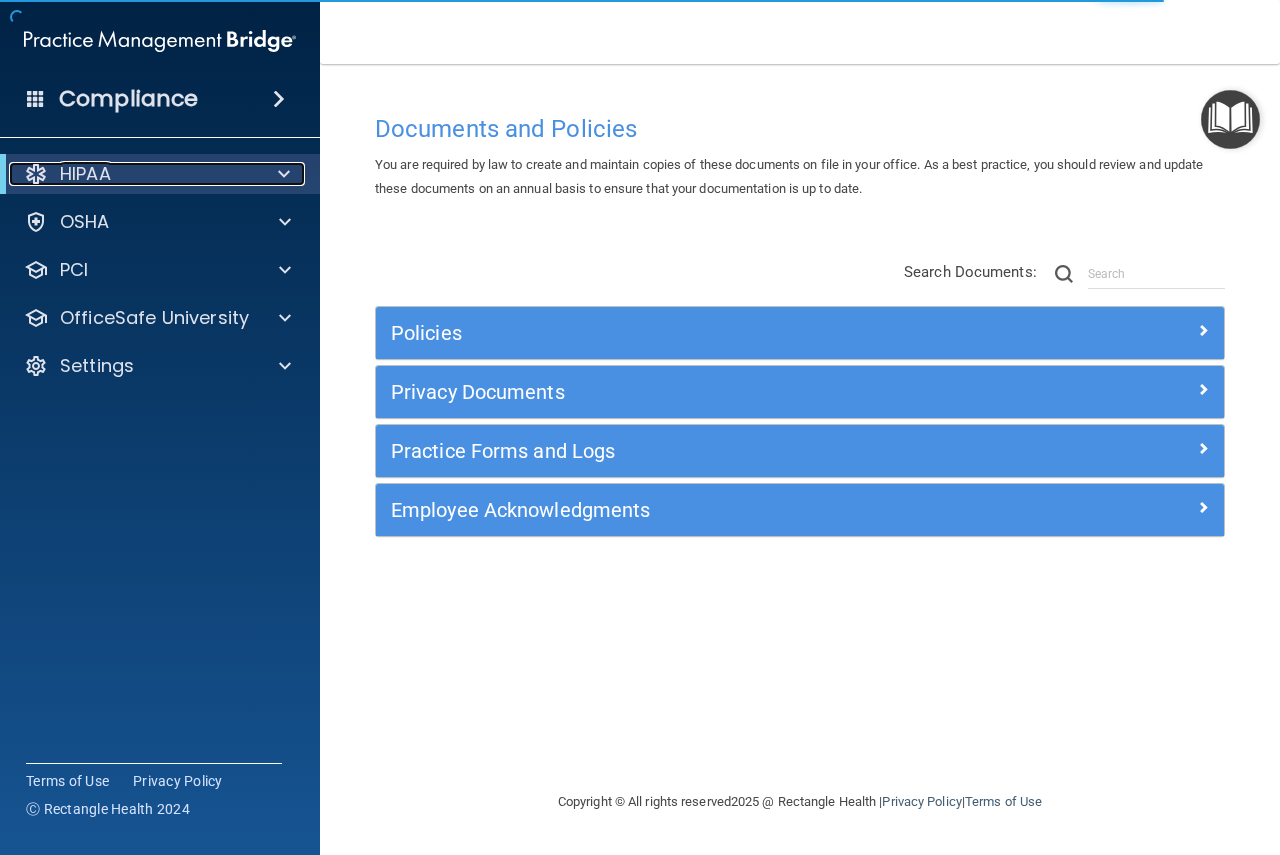 click at bounding box center [280, 174] 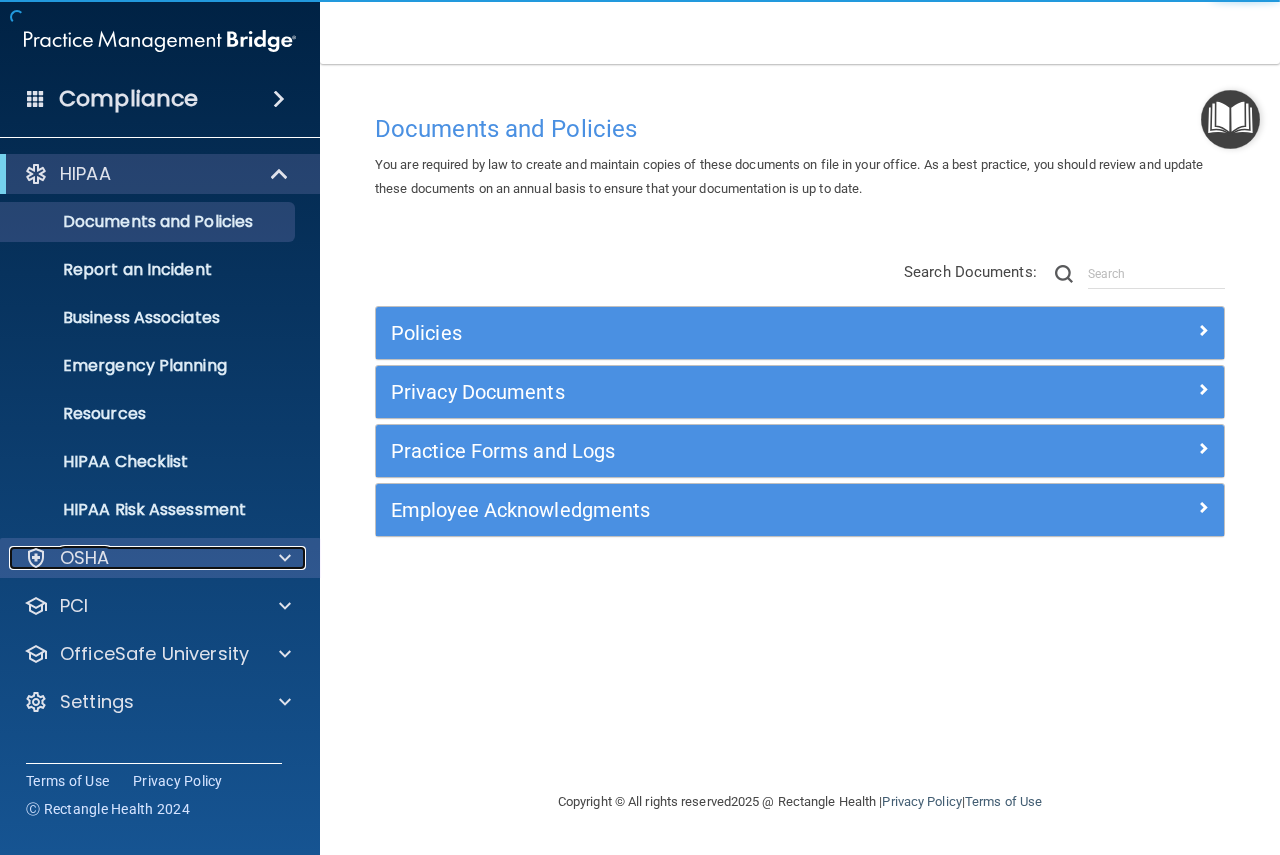 click at bounding box center [282, 558] 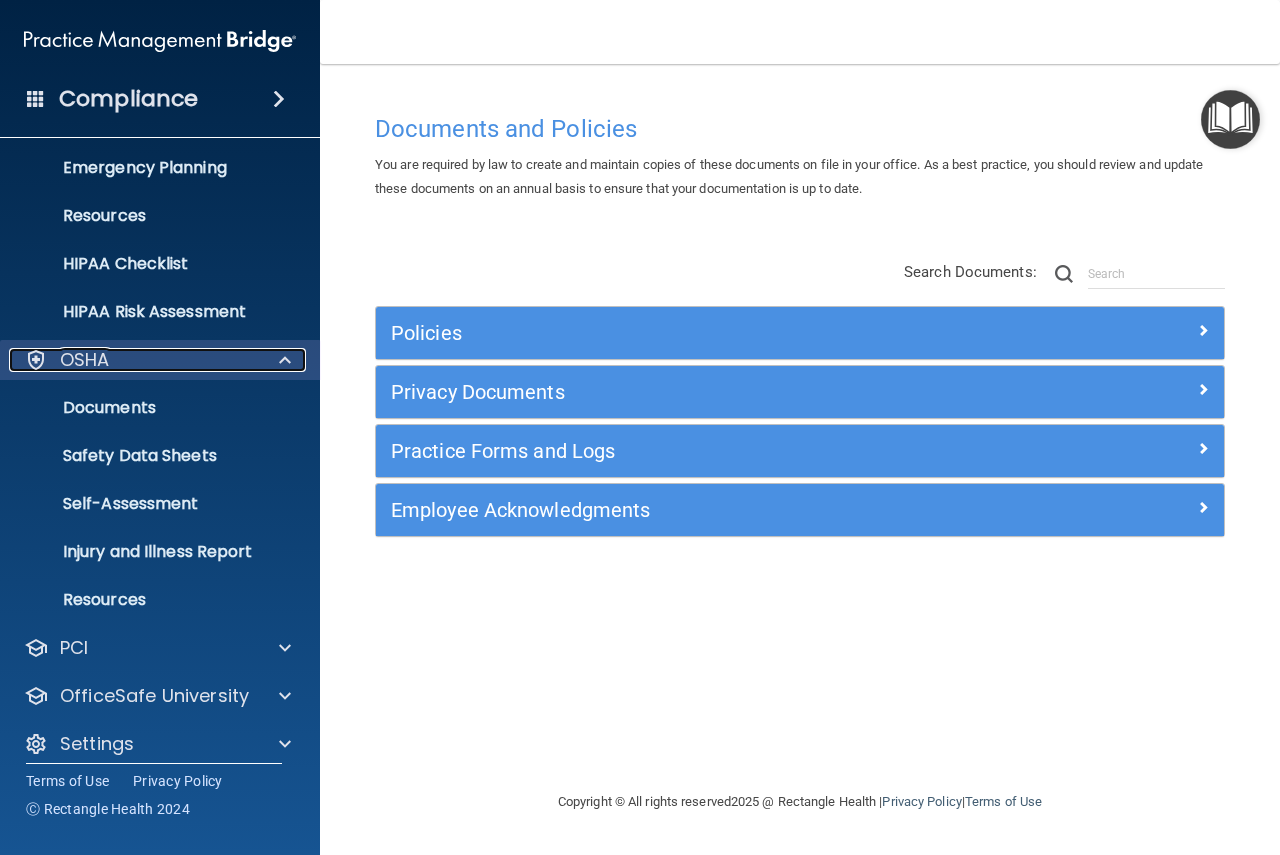 scroll, scrollTop: 200, scrollLeft: 0, axis: vertical 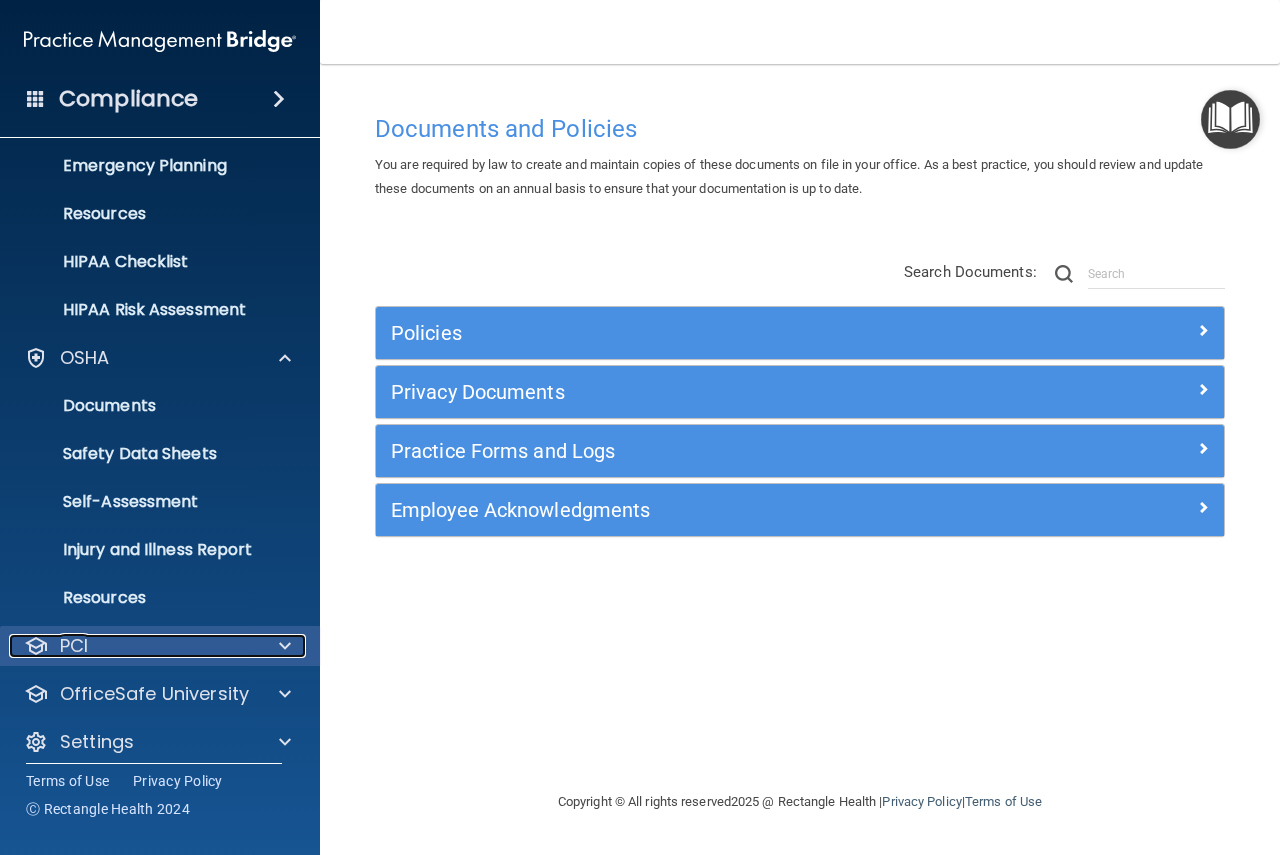 click at bounding box center (285, 646) 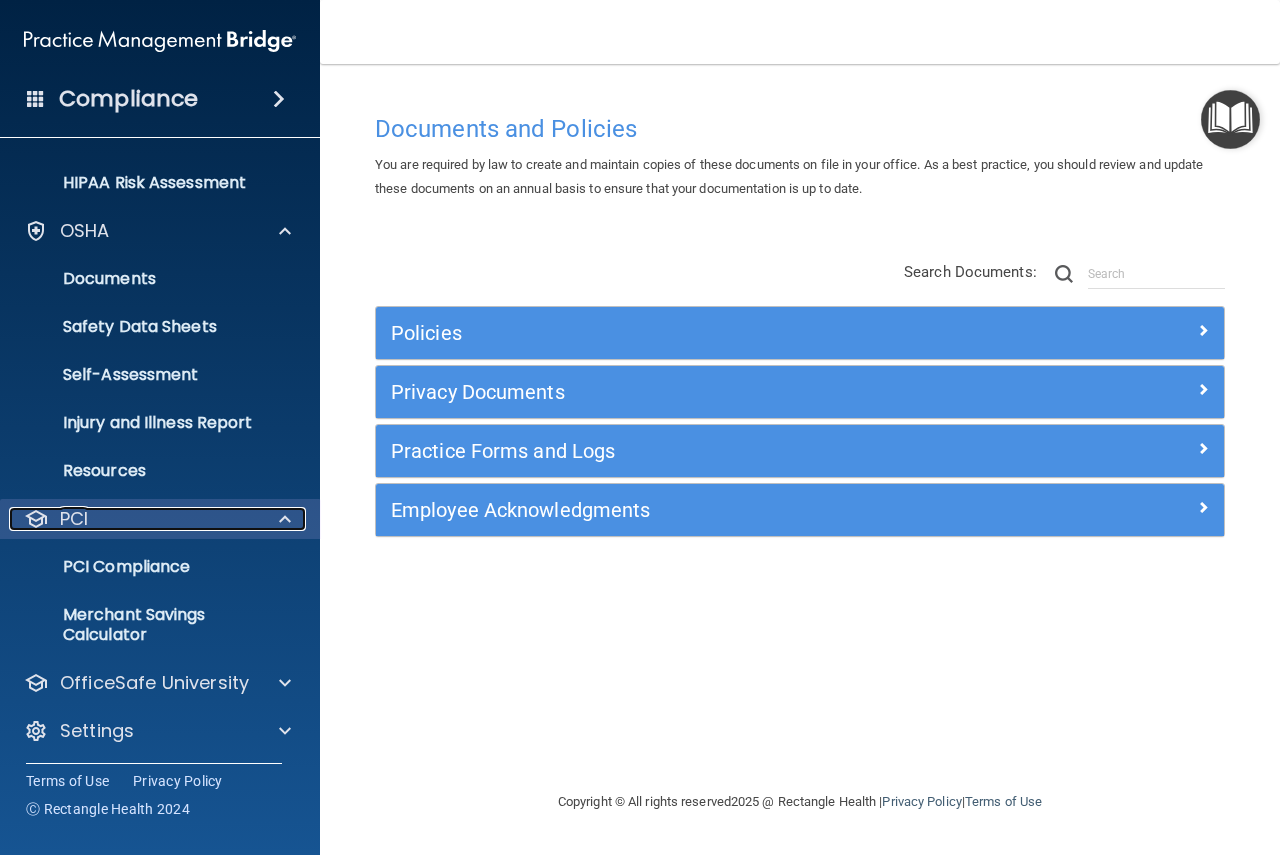 scroll, scrollTop: 331, scrollLeft: 0, axis: vertical 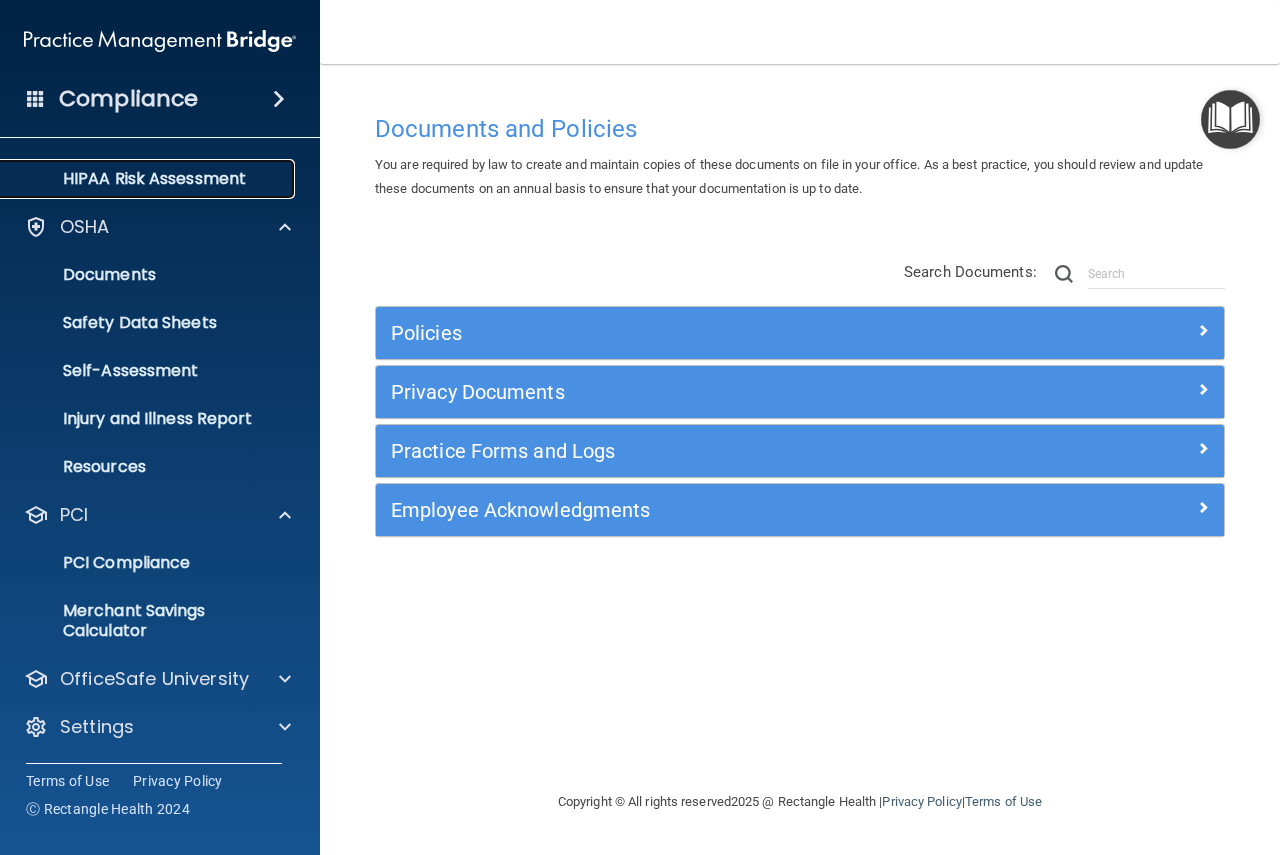 click on "HIPAA Risk Assessment" at bounding box center [149, 179] 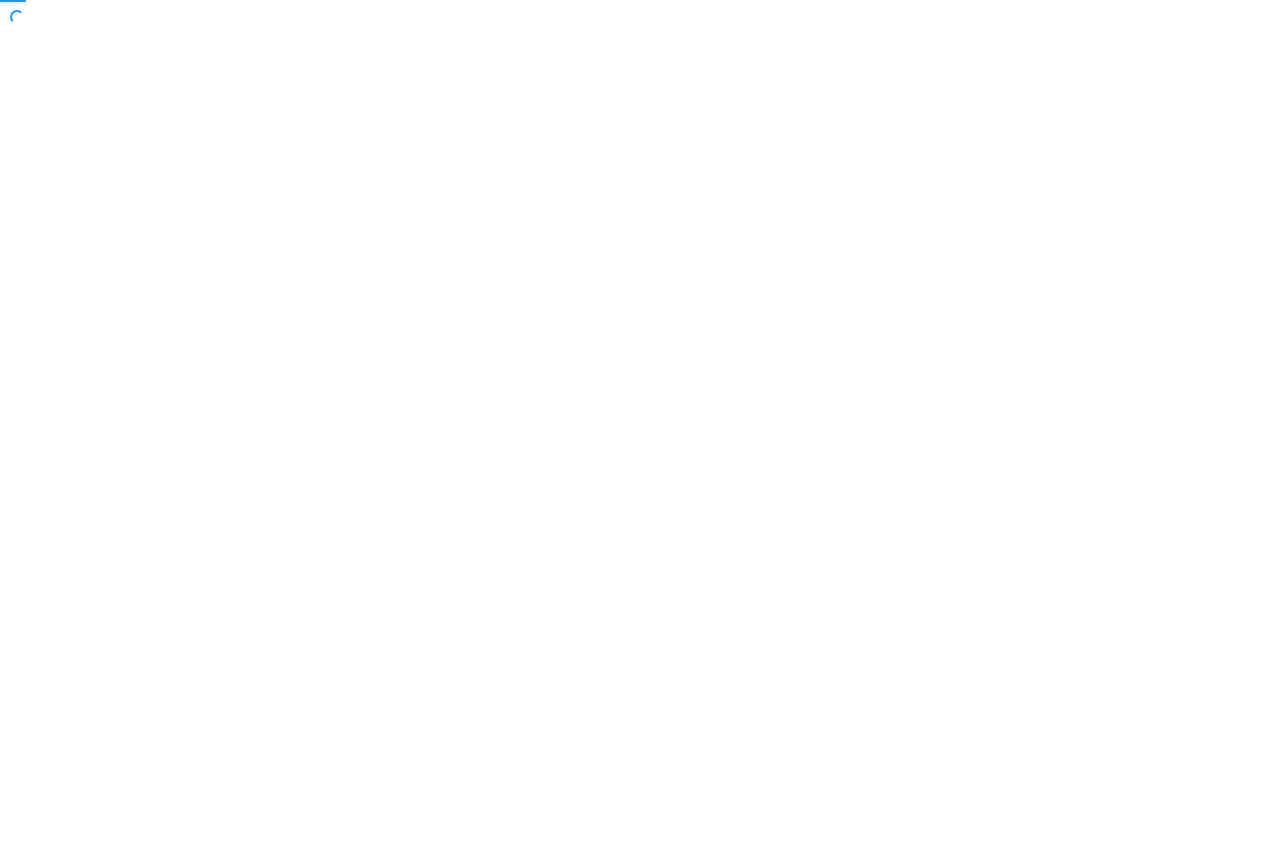 scroll, scrollTop: 0, scrollLeft: 0, axis: both 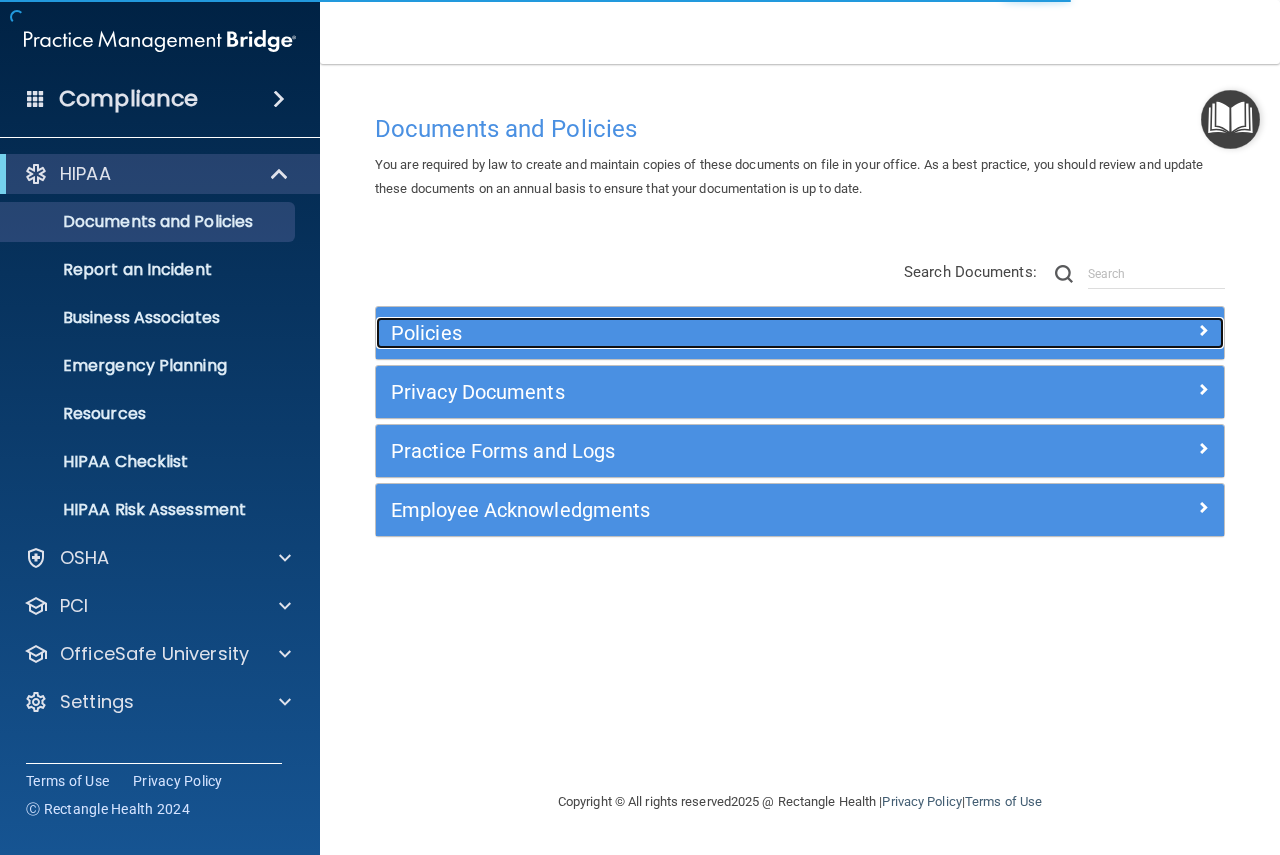 click at bounding box center (1118, 329) 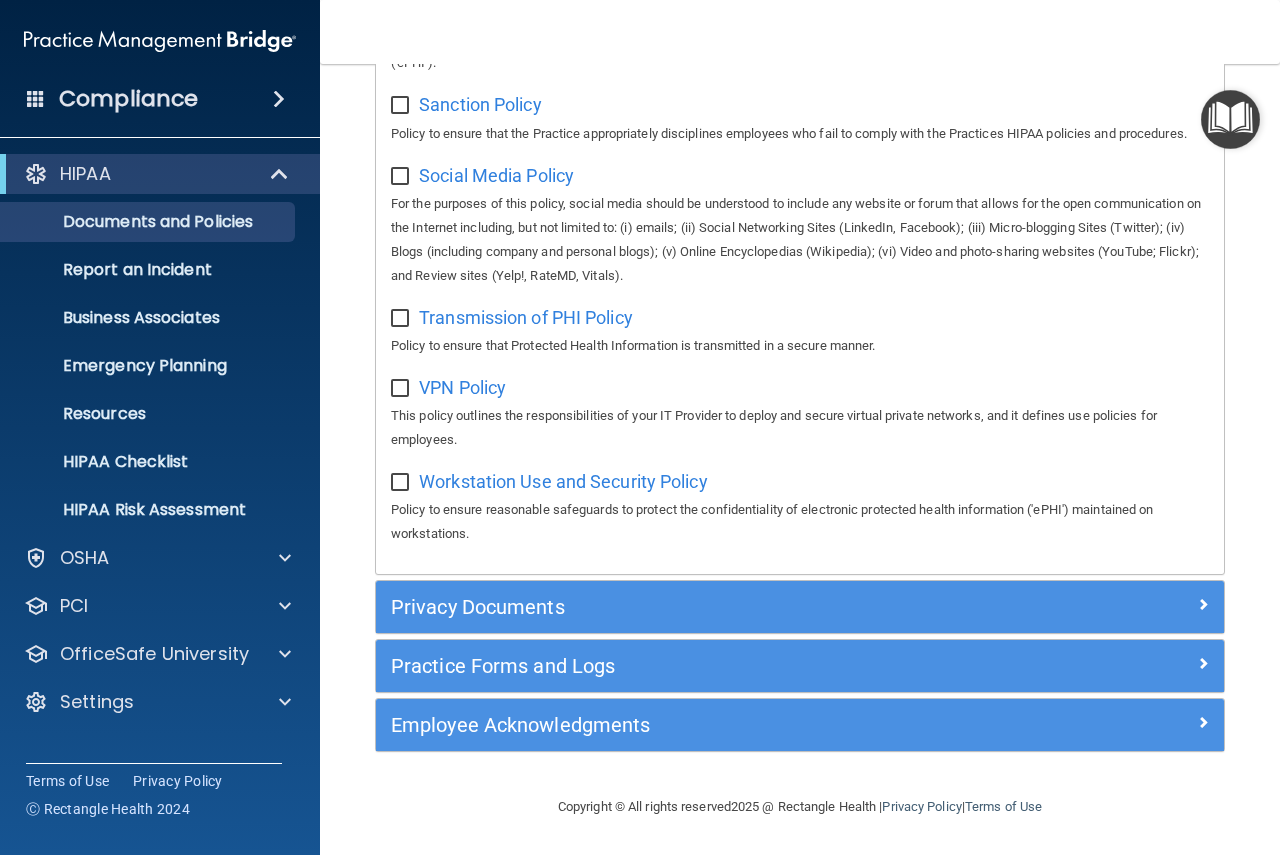 scroll, scrollTop: 1704, scrollLeft: 0, axis: vertical 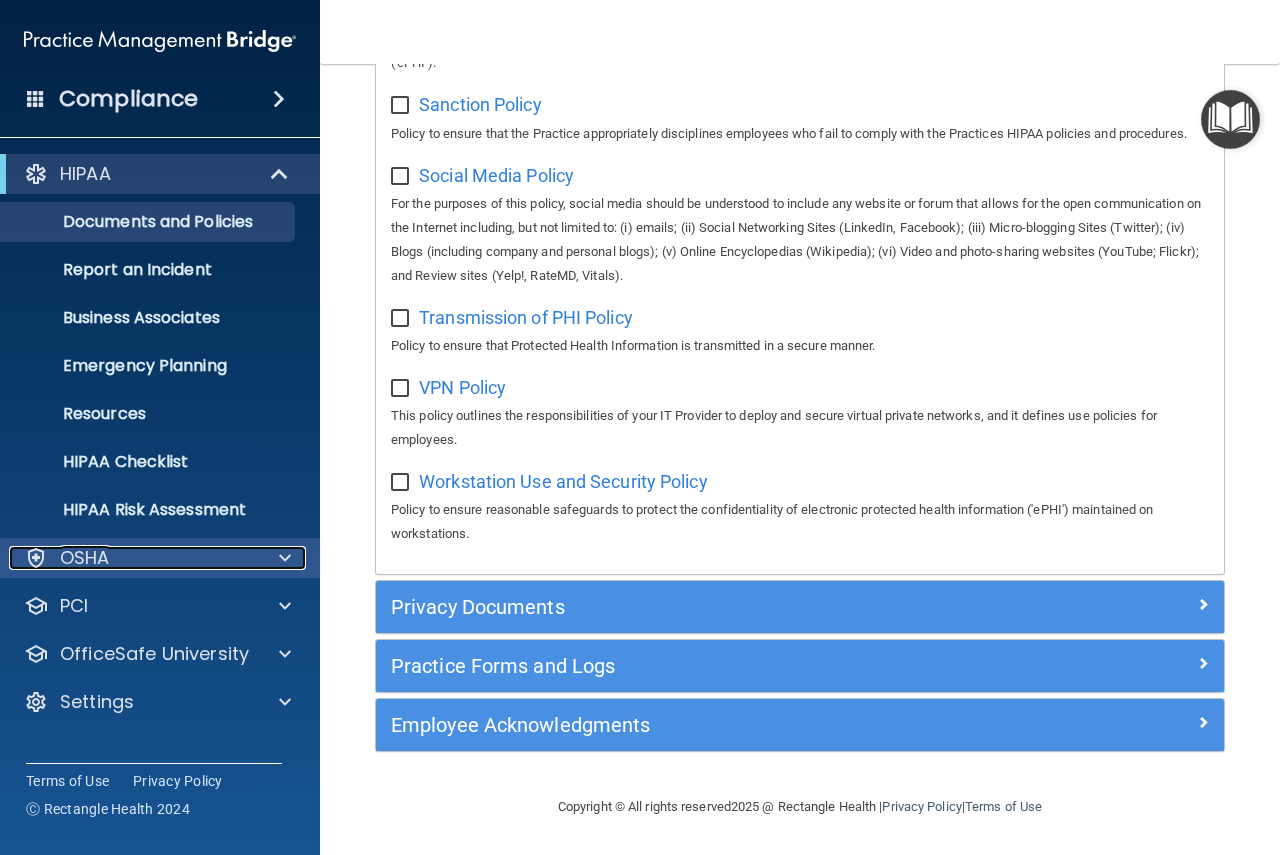 click at bounding box center (285, 558) 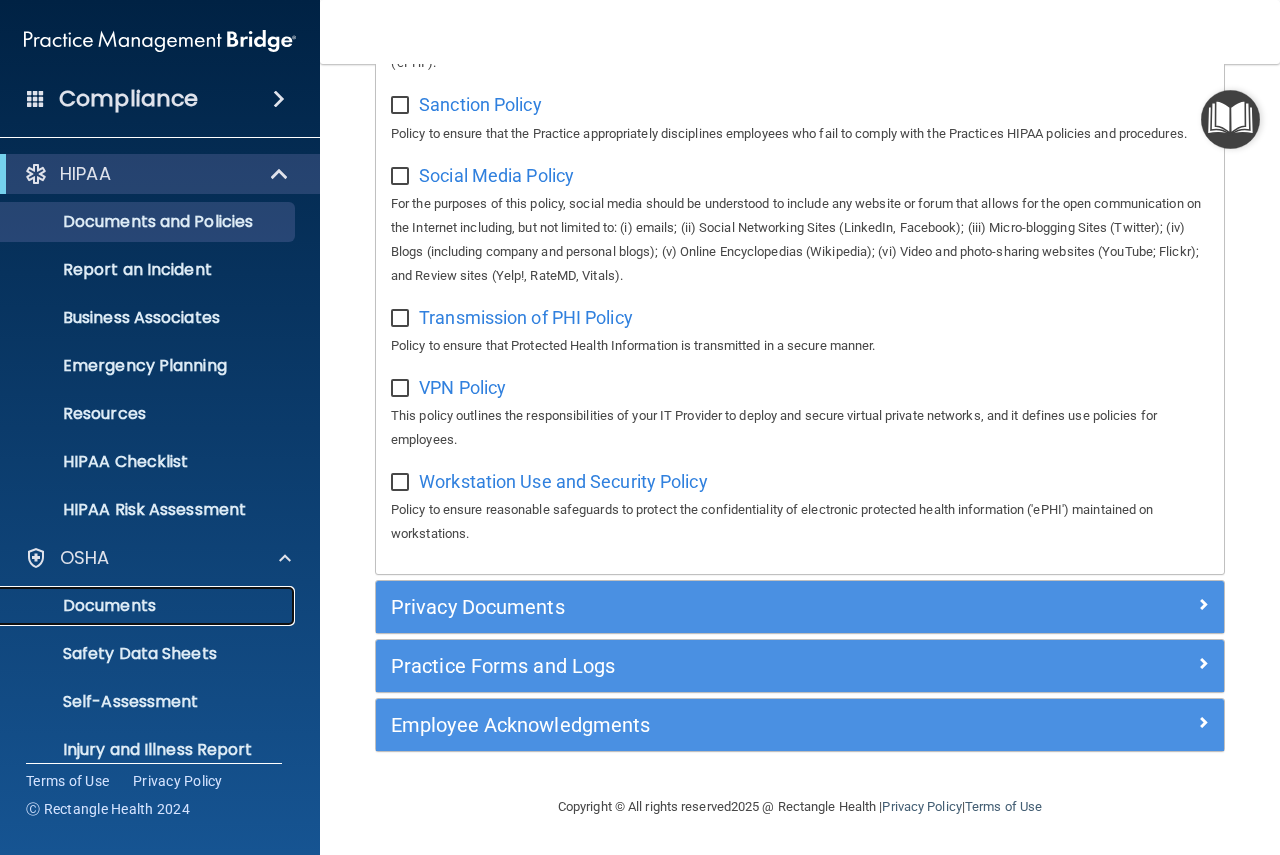 click on "Documents" at bounding box center [149, 606] 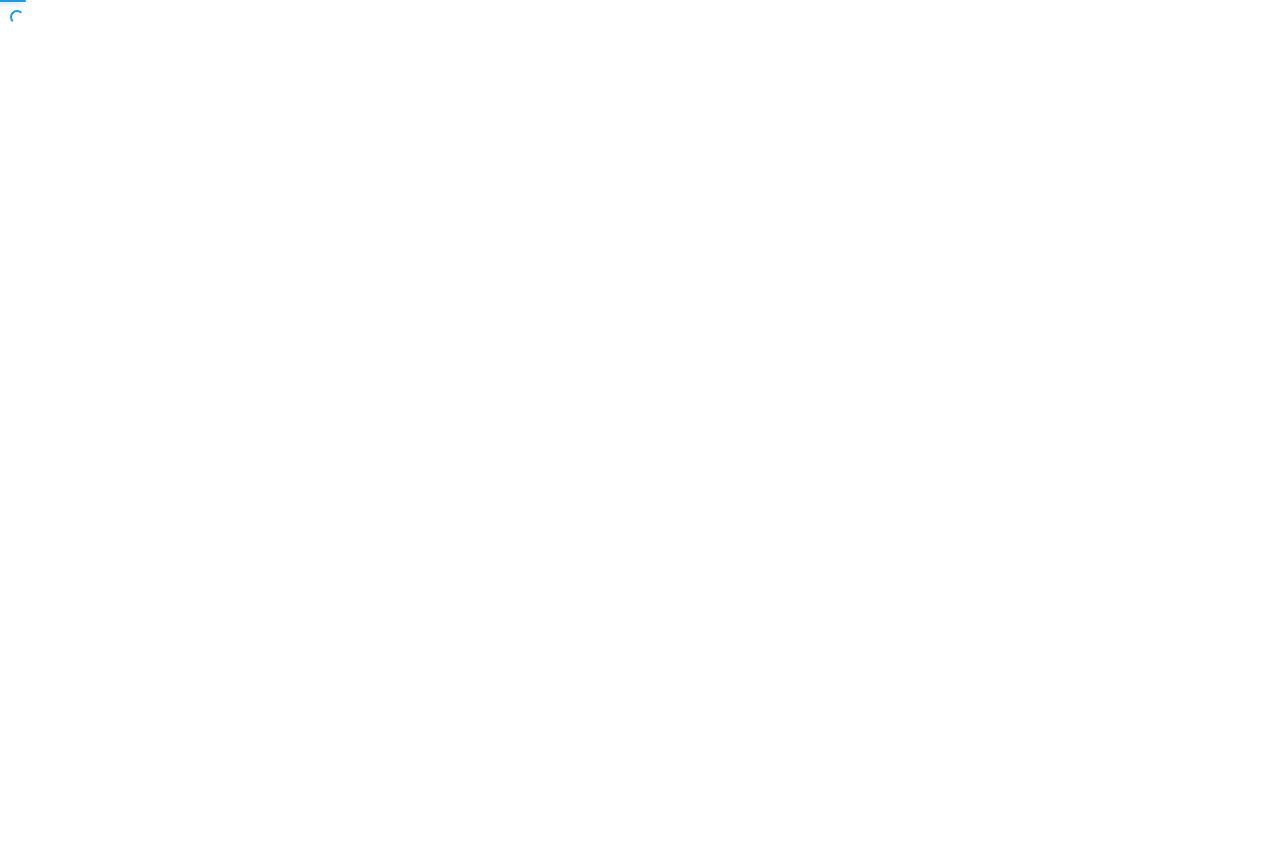 scroll, scrollTop: 0, scrollLeft: 0, axis: both 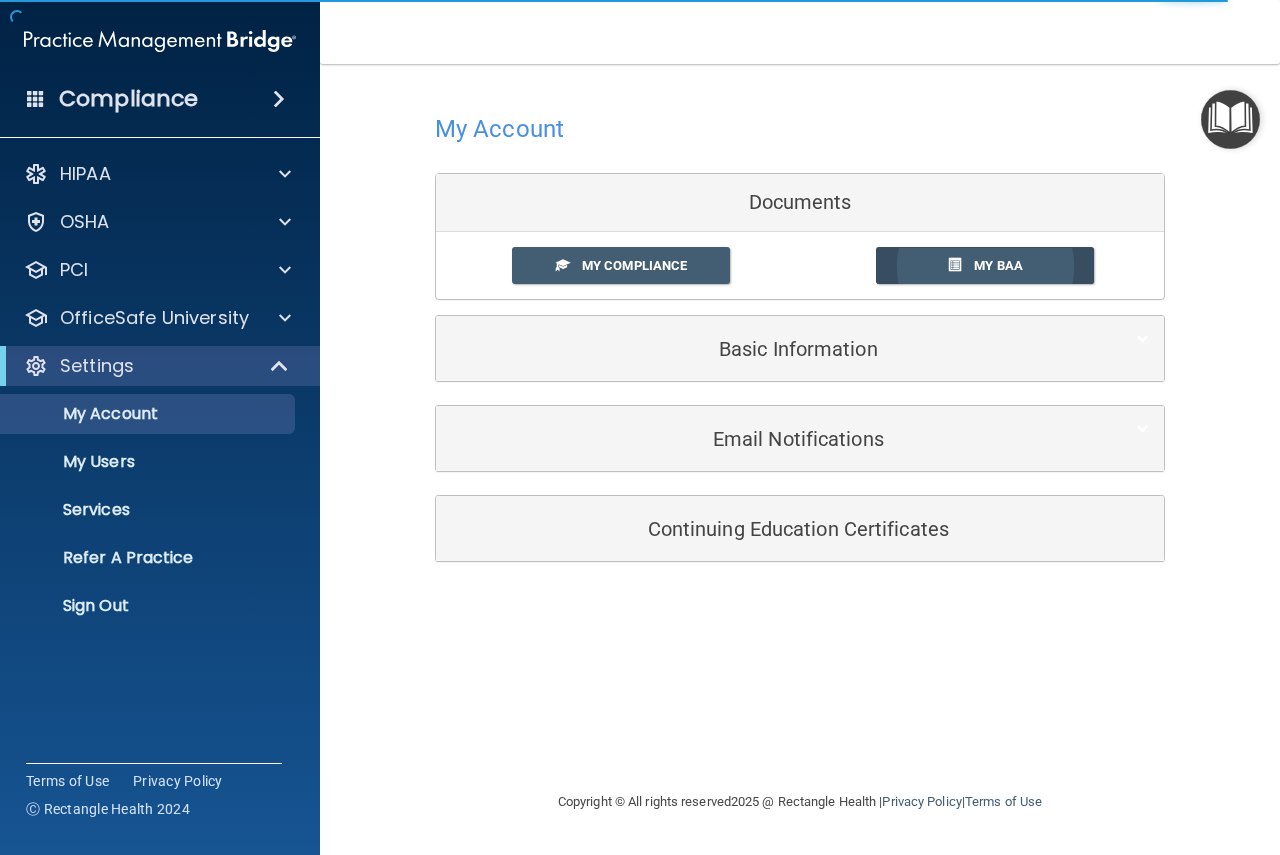 click on "My BAA" at bounding box center (998, 265) 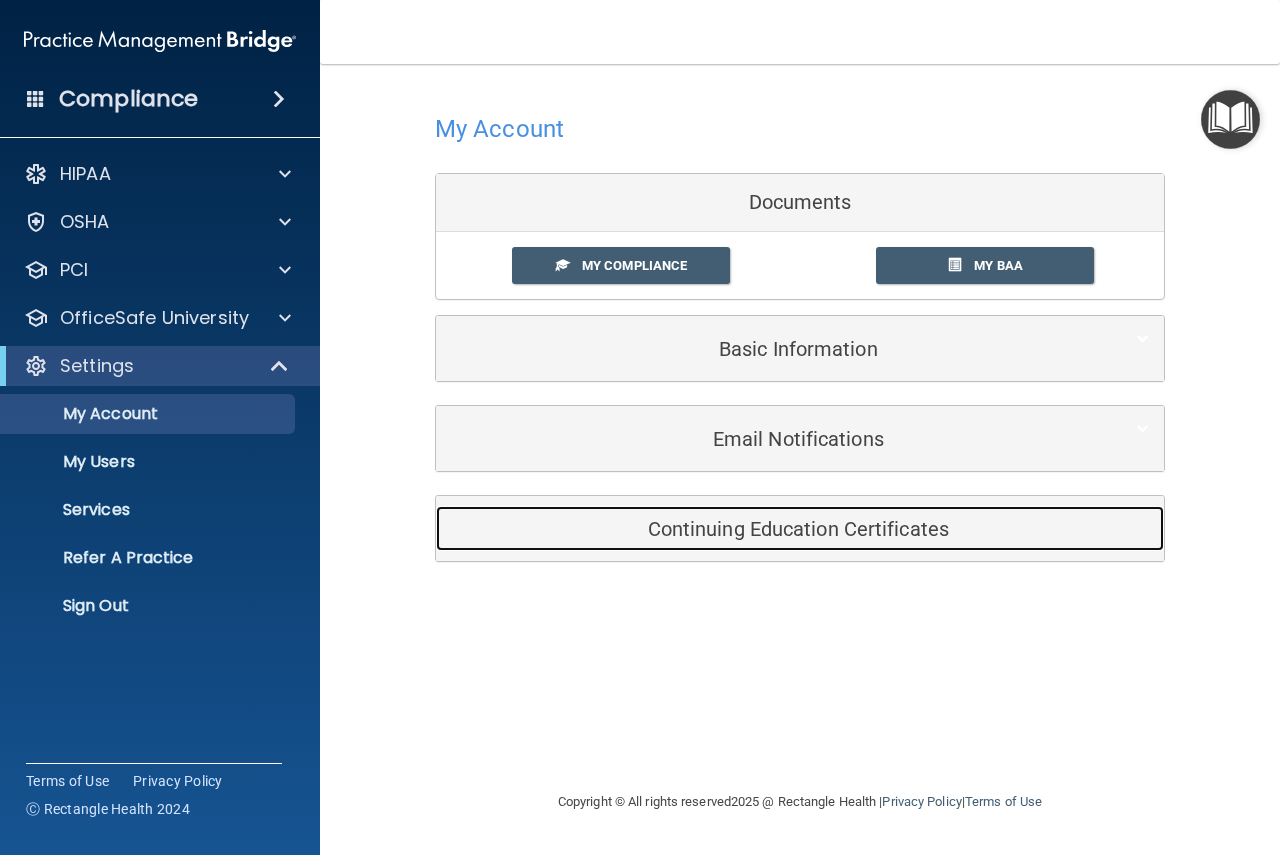 click on "Continuing Education Certificates" at bounding box center (769, 529) 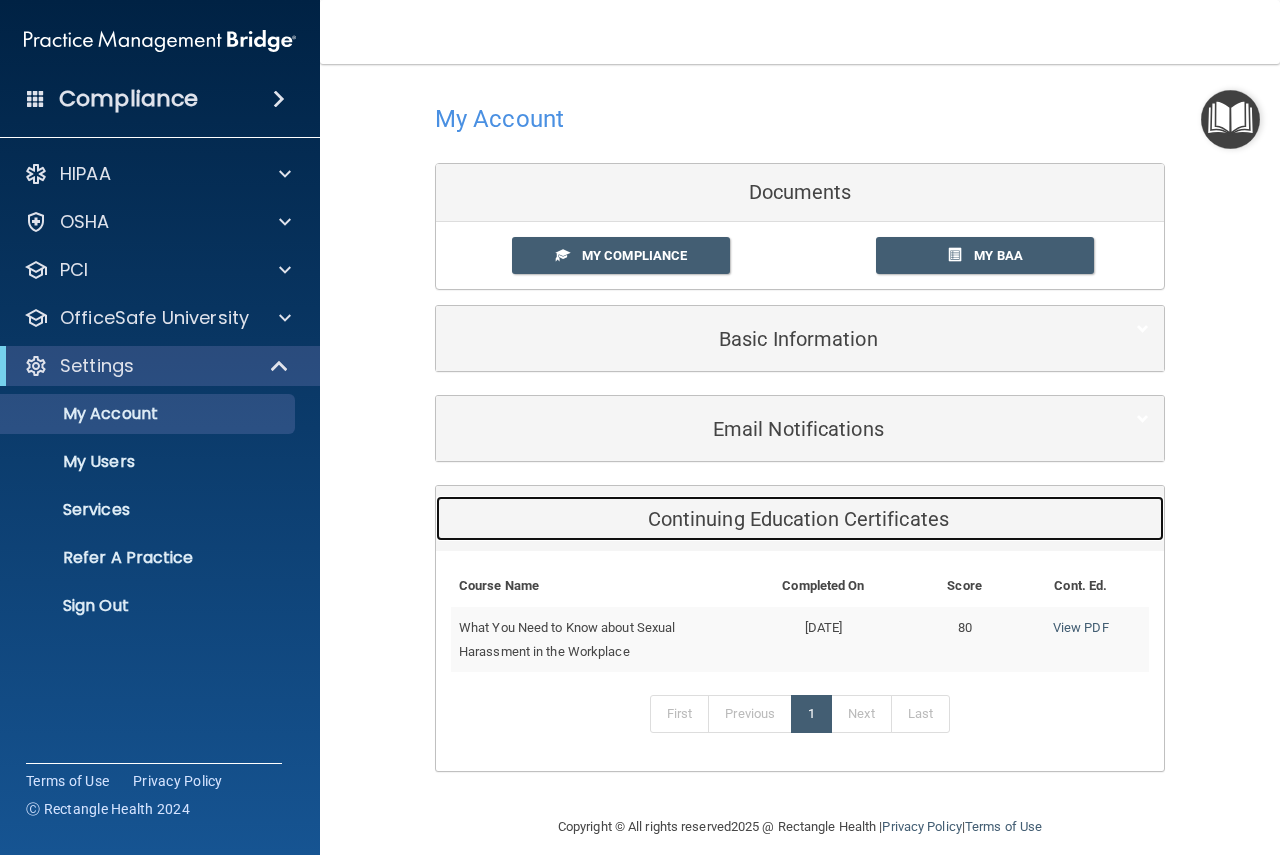 scroll, scrollTop: 0, scrollLeft: 0, axis: both 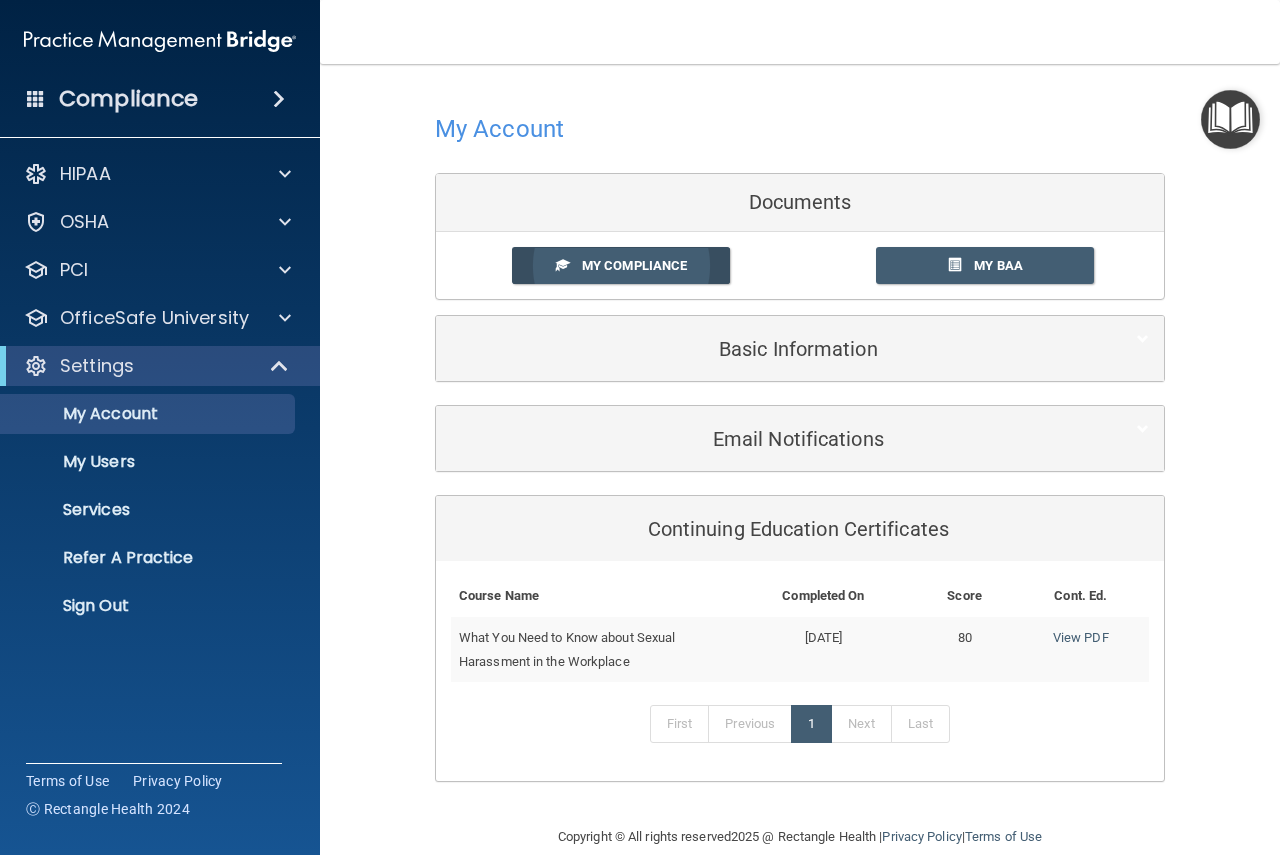 click on "My Compliance" at bounding box center [634, 265] 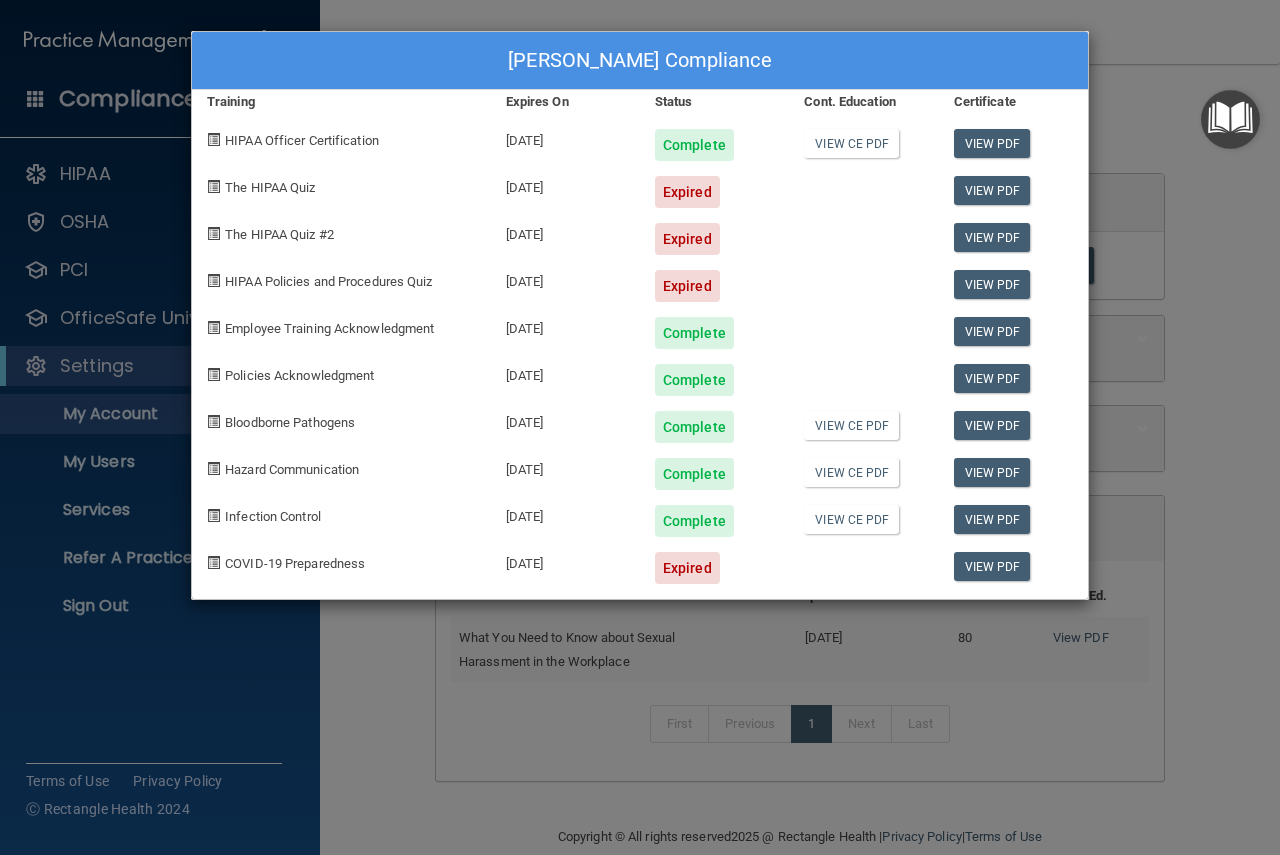 click on "Rosana Mondragon's Compliance      Training   Expires On   Status   Cont. Education   Certificate         HIPAA Officer Certification      06/30/2026       Complete        View CE PDF       View PDF         The HIPAA Quiz      06/09/2024       Expired              View PDF         The HIPAA Quiz #2      06/09/2024       Expired              View PDF         HIPAA Policies and Procedures Quiz      06/09/2024       Expired              View PDF         Employee Training Acknowledgment      06/30/2026       Complete              View PDF         Policies Acknowledgment      07/03/2026       Complete              View PDF         Bloodborne Pathogens      07/02/2026       Complete        View CE PDF       View PDF         Hazard Communication      06/30/2026       Complete        View CE PDF       View PDF         Infection Control      06/30/2026       Complete        View CE PDF       View PDF         COVID-19 Preparedness      02/03/2024       Expired              View PDF" at bounding box center (640, 427) 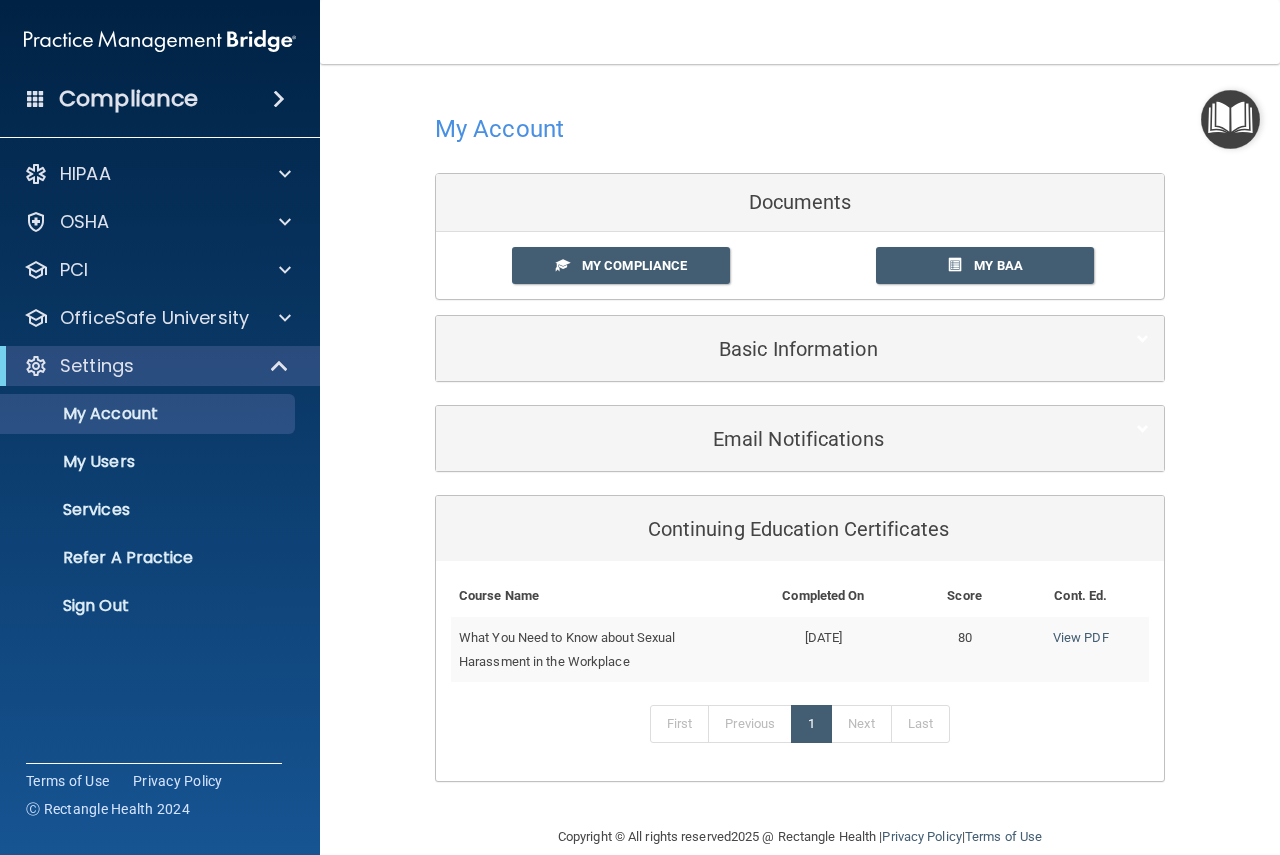 click on "My Account            Documents              My Compliance                 My Compliance             My BAA
Basic Information
Full Name       Rosana Mondragon   Rosana                 Last Name       Mondragon                     Dr. Name       Rachel E. Jack-berglund   Rachel E. Jack-berglund                           Practice Name       Rachel E. Jack-Berglund, DDS Inc.   Rachel E. Jack-Berglund, DDS Inc.                                 Phone Number       (559) 225-4540   (559) 225-4540                     Address Line 1       4747 N 1st St   4747 N 1st St                   Address Line 2       Ste 113   Ste 113                   City       Fresno   Fresno                   State       California   Alabama Alaska Arizona Arkansas California Colorado Connecticut Delaware District of Columbia Florida Georgia Hawaii Idaho Illinois Indiana Iowa Kansas Kentucky Lousiana Maine Maryland Massachusetts Michigan Montana" at bounding box center (800, 444) 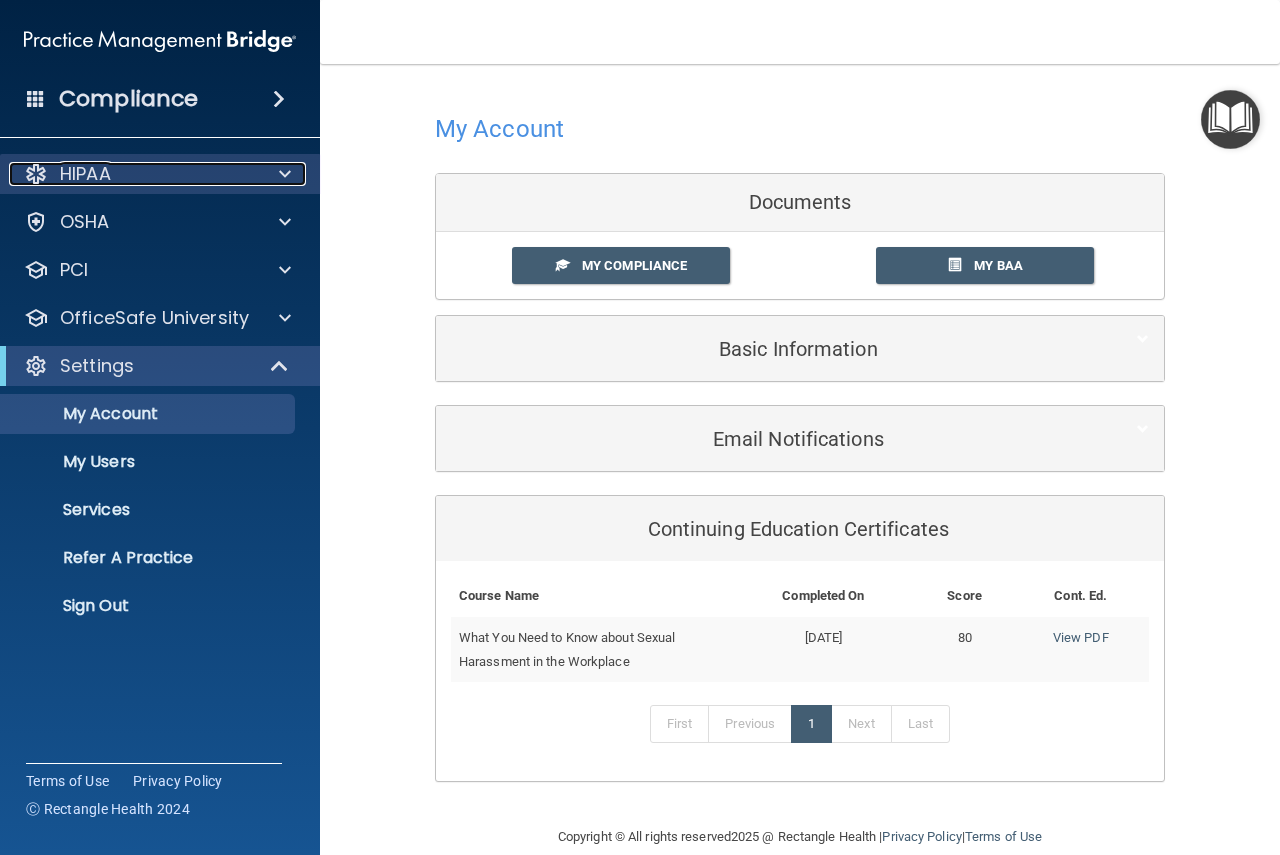 click at bounding box center (282, 174) 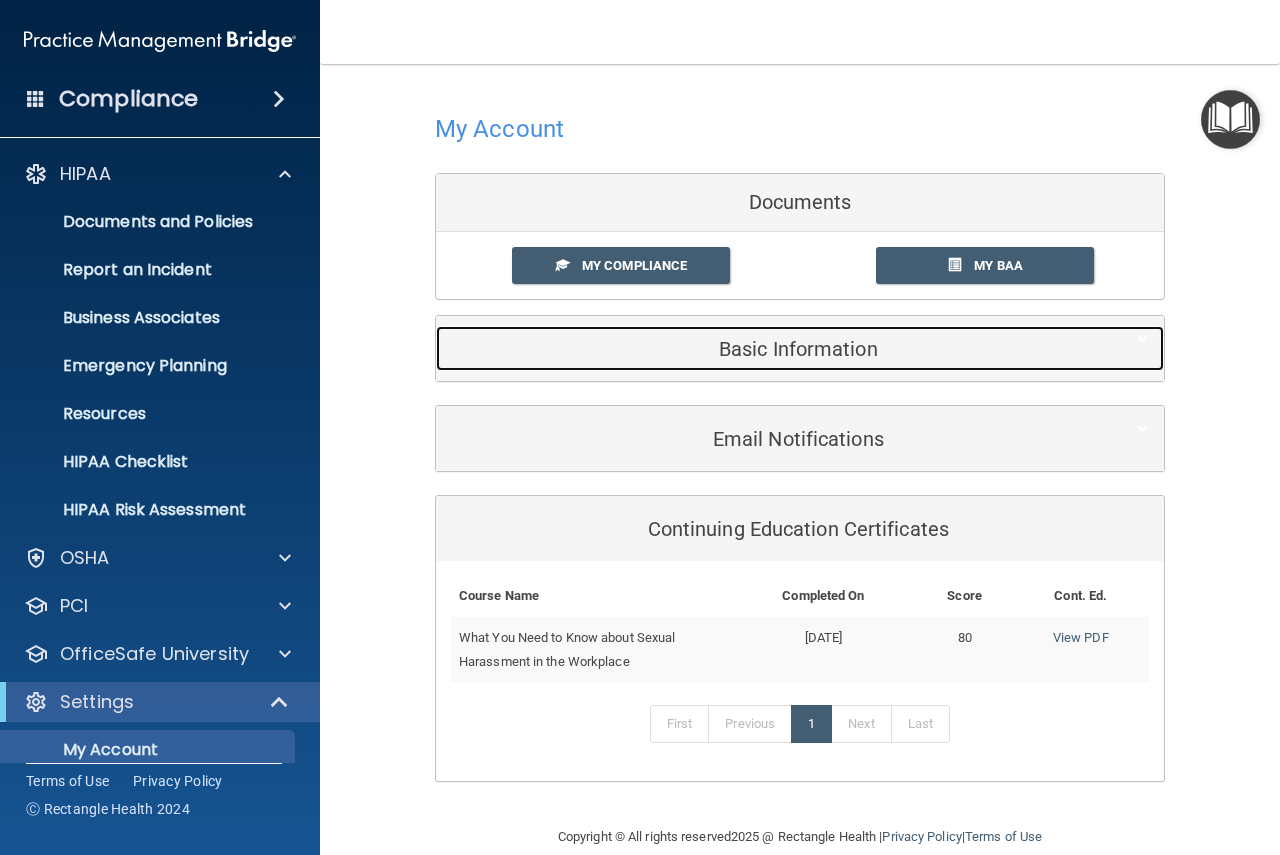 click on "Basic Information" at bounding box center (769, 348) 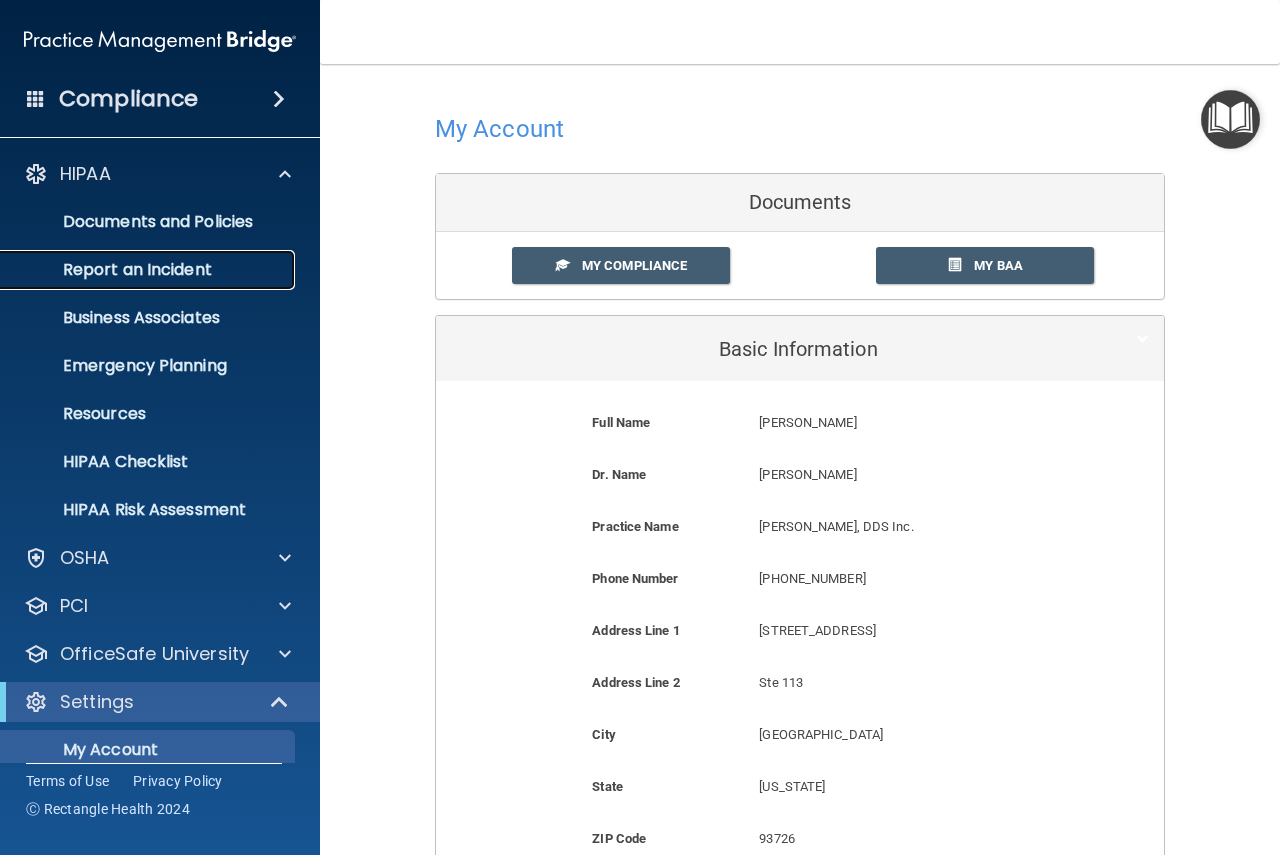 click on "Report an Incident" at bounding box center [149, 270] 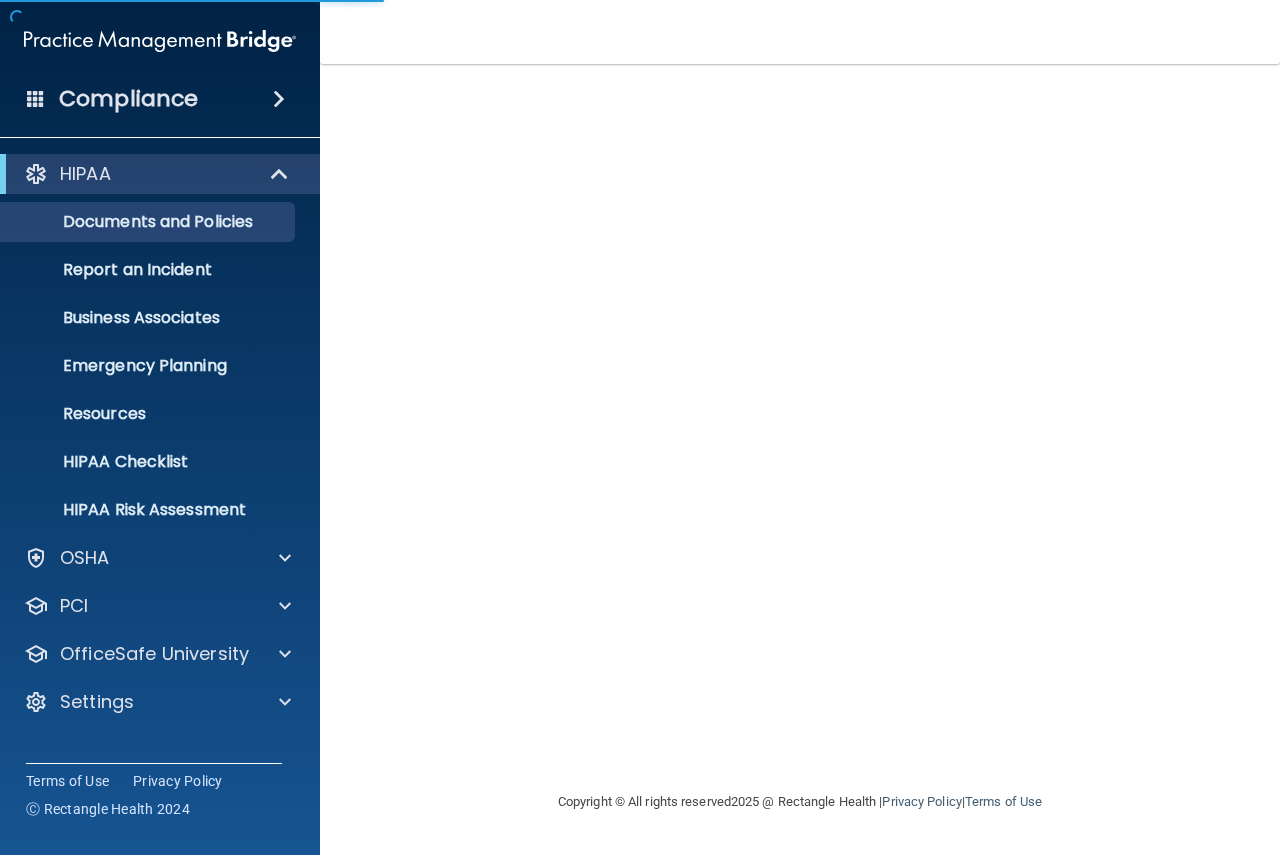 scroll, scrollTop: 0, scrollLeft: 0, axis: both 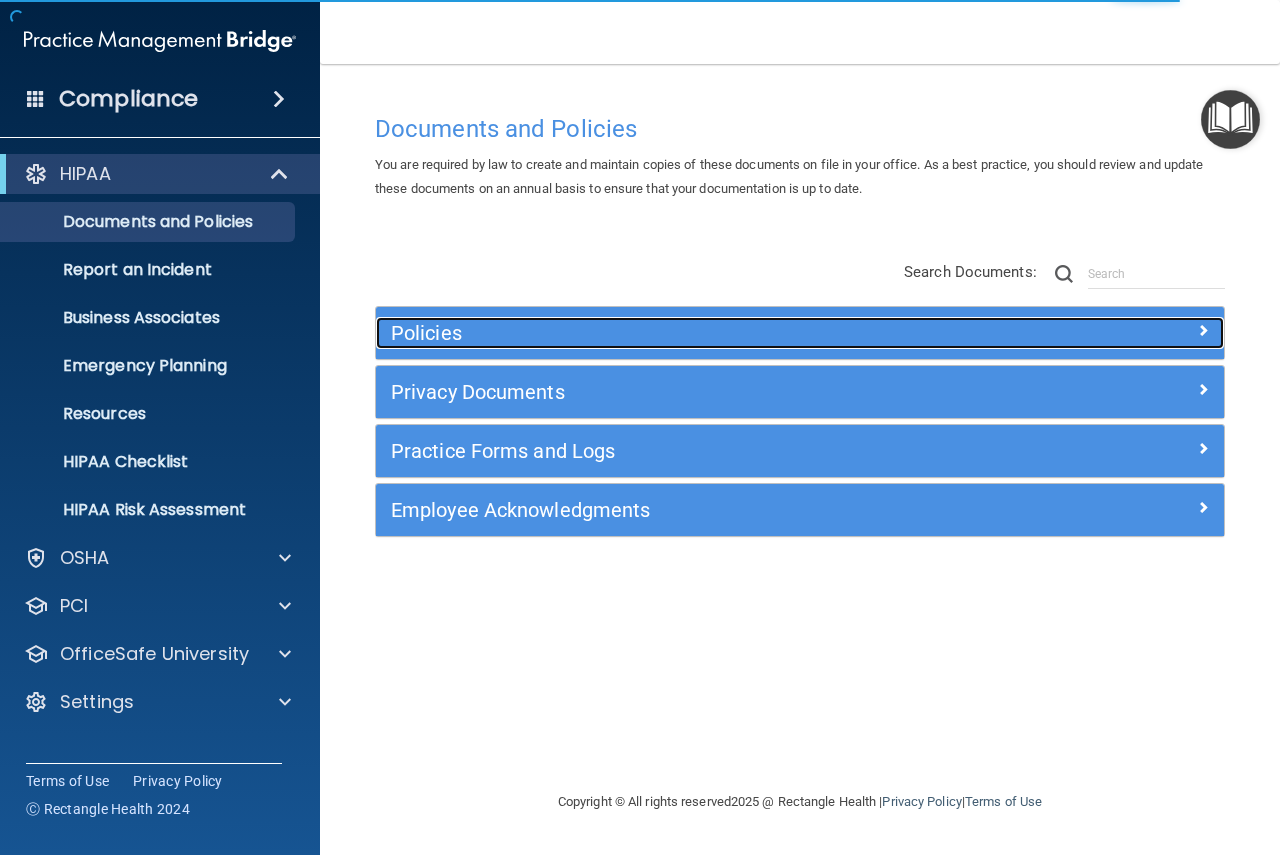 click at bounding box center (1203, 330) 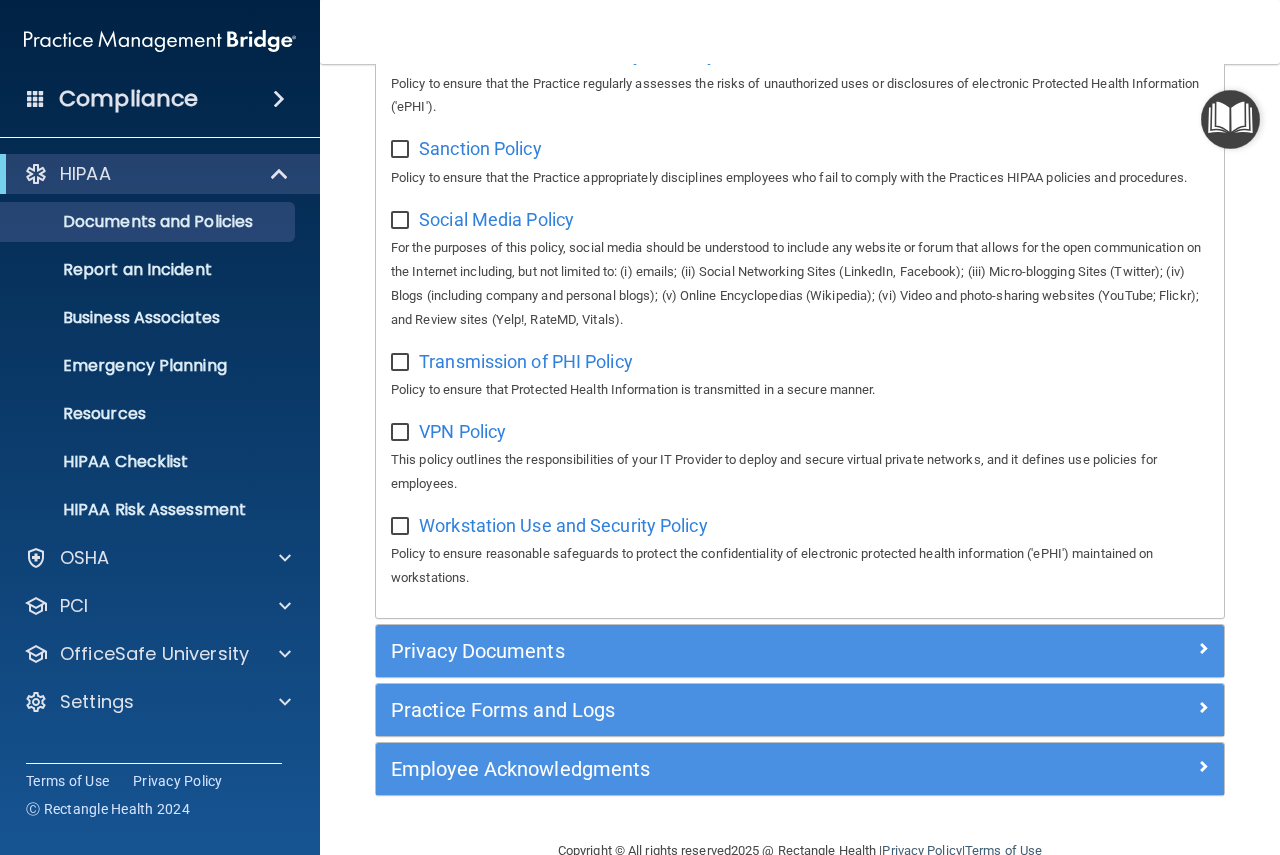 scroll, scrollTop: 1700, scrollLeft: 0, axis: vertical 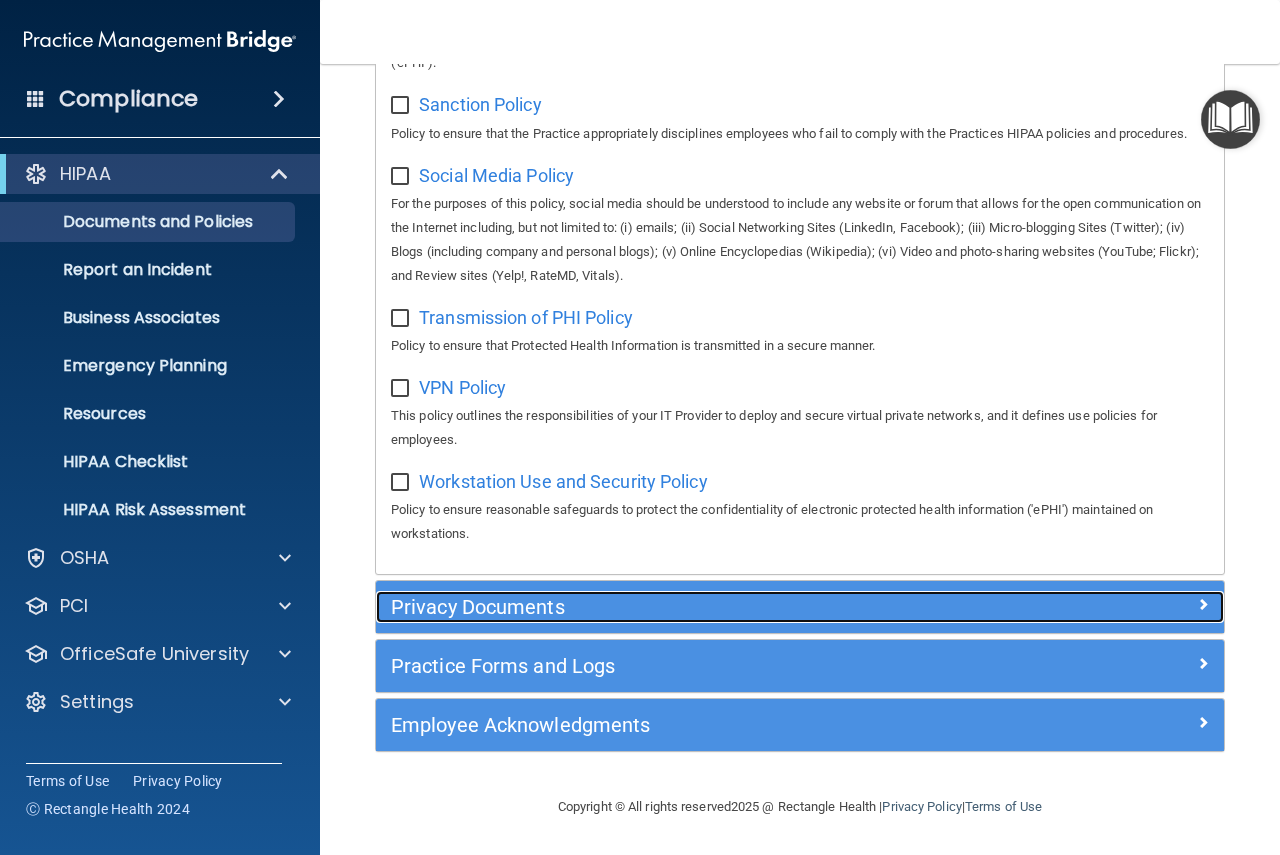 click at bounding box center [1203, 604] 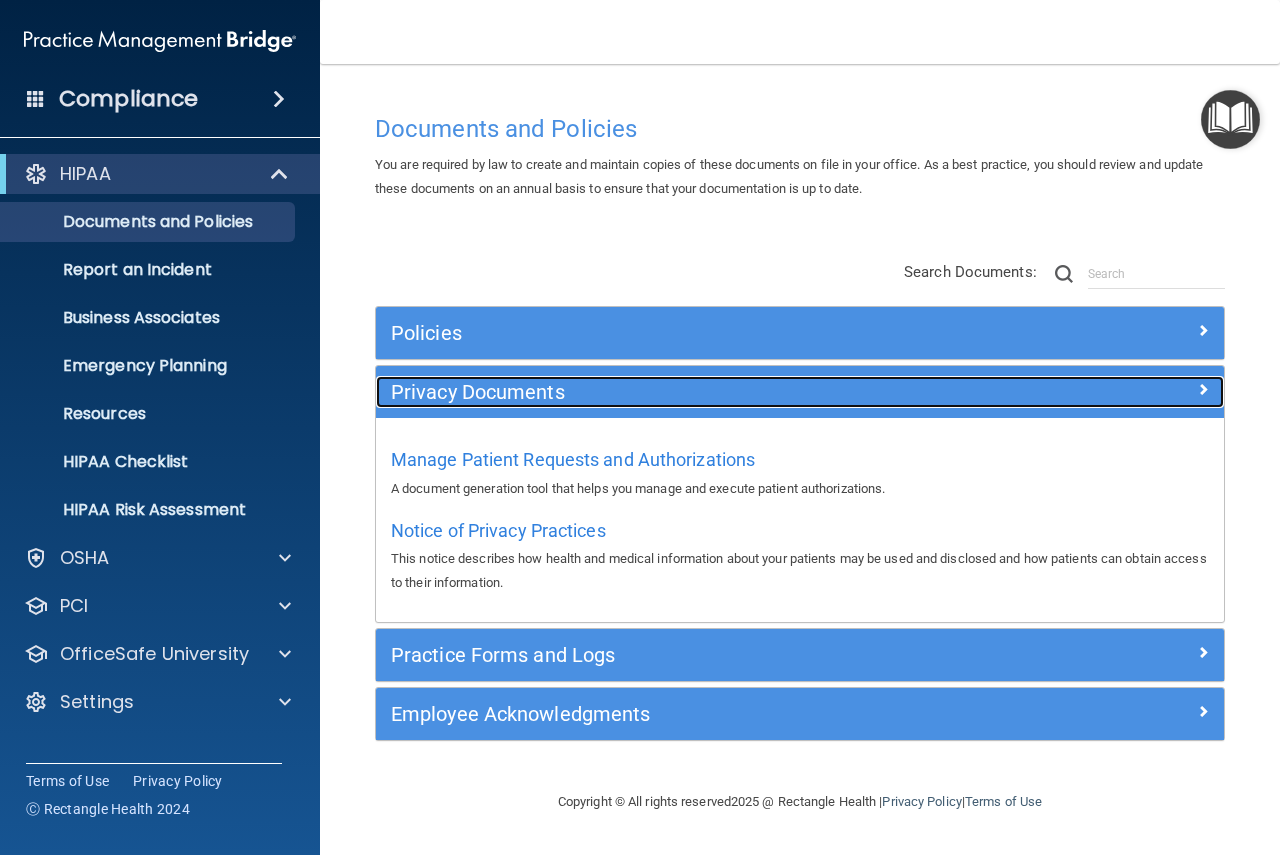 scroll, scrollTop: 0, scrollLeft: 0, axis: both 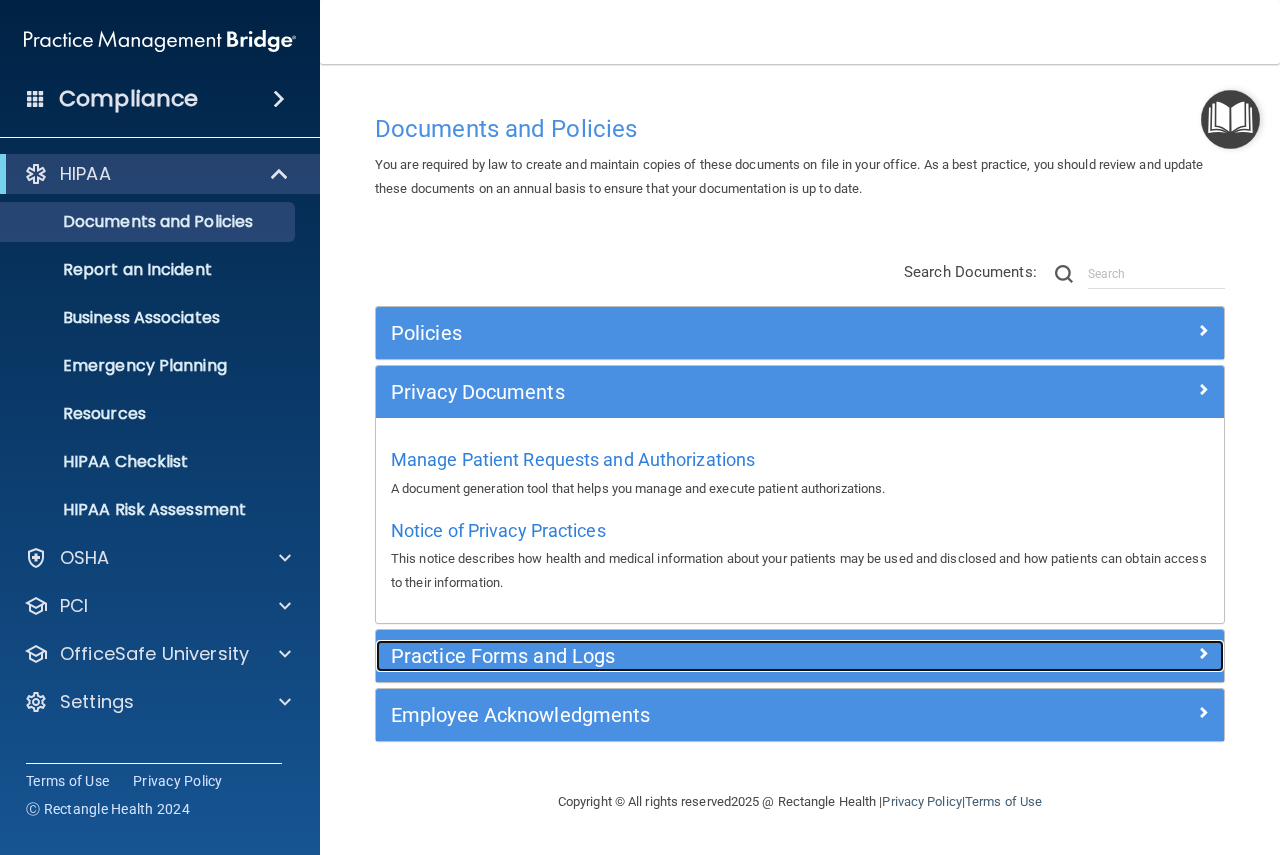 click at bounding box center [1118, 652] 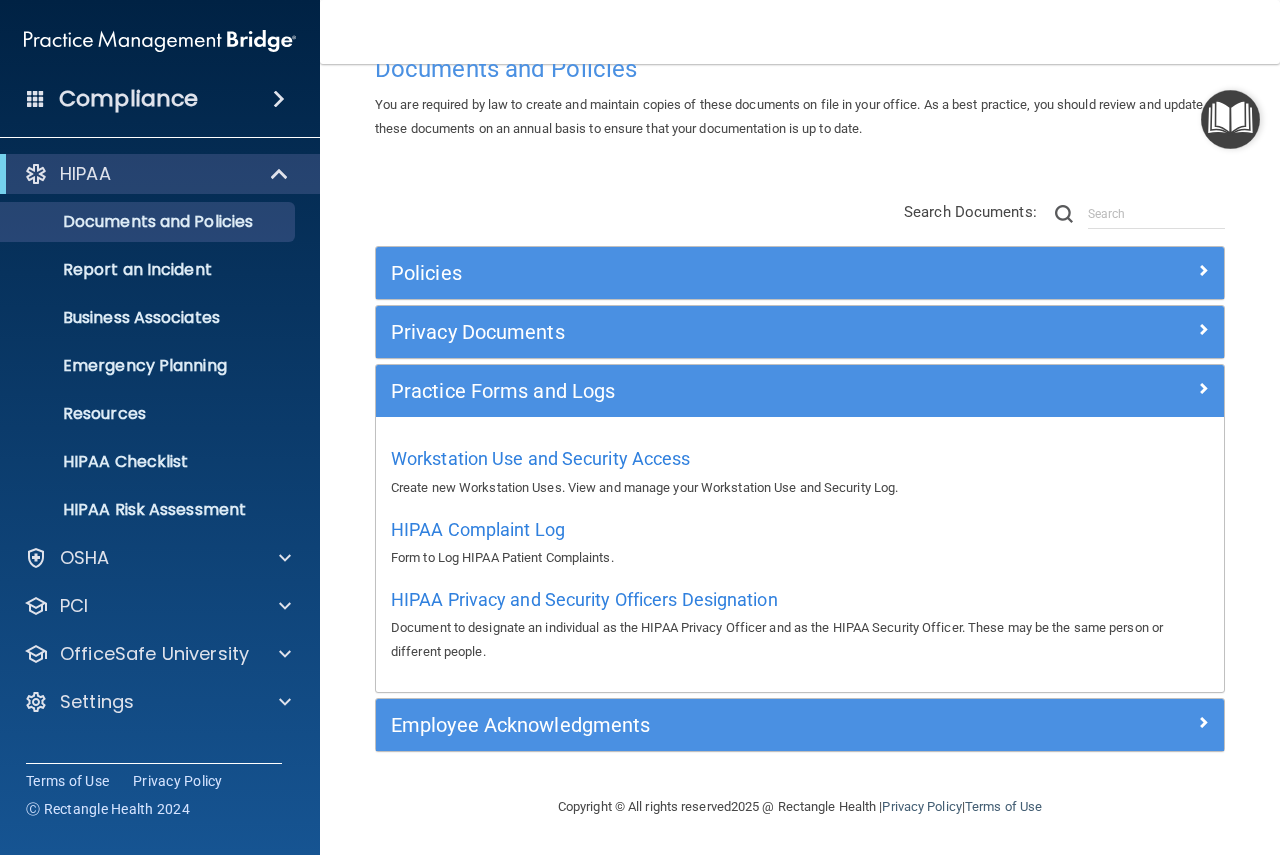 scroll, scrollTop: 0, scrollLeft: 0, axis: both 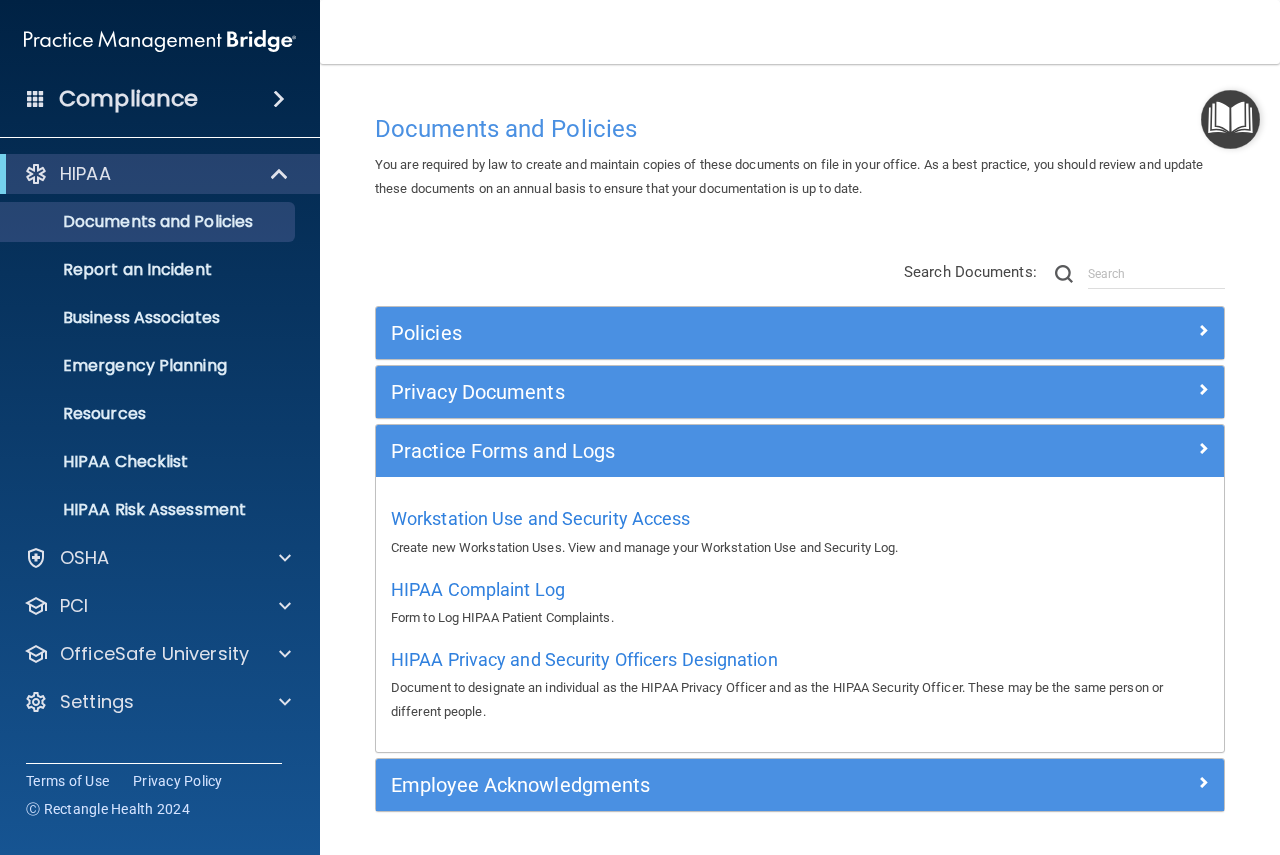 click at bounding box center (1064, 274) 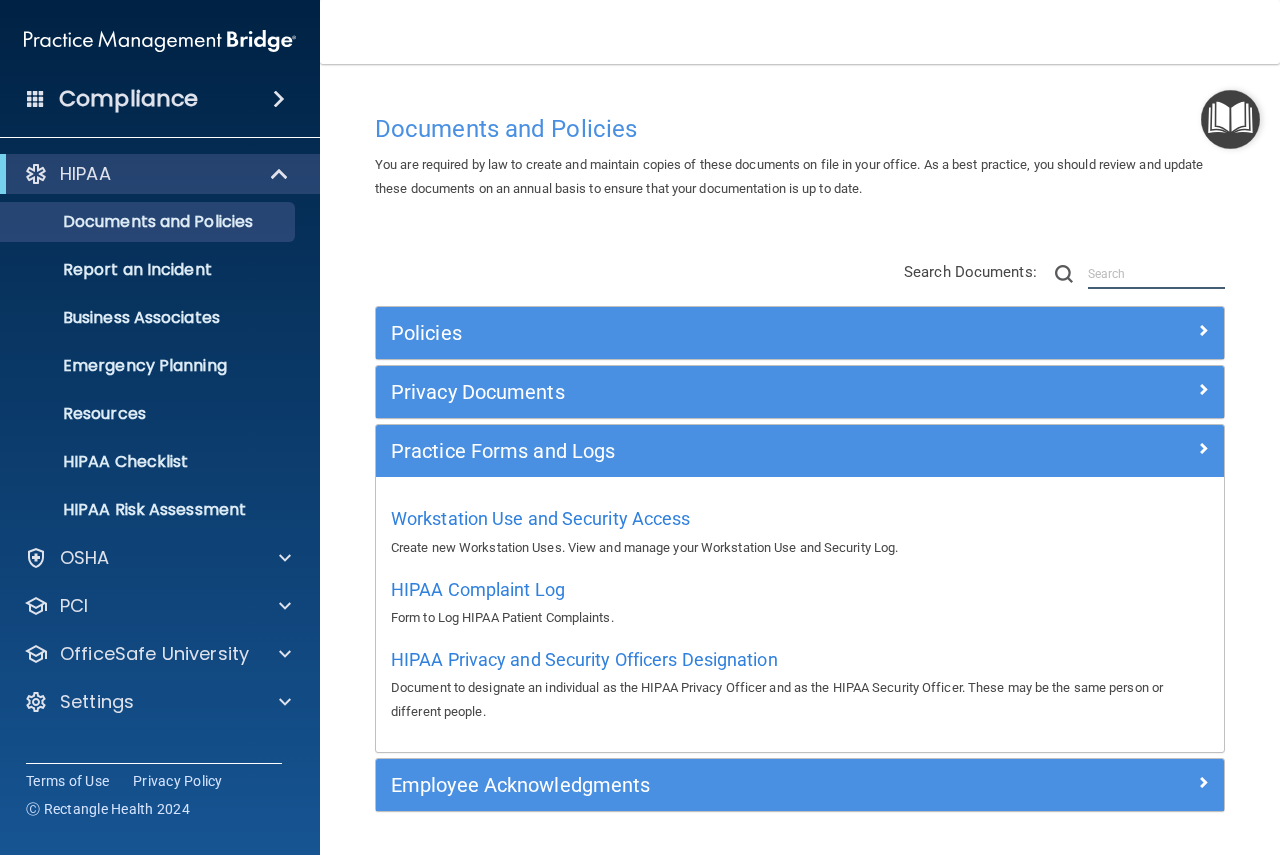 click at bounding box center [1156, 274] 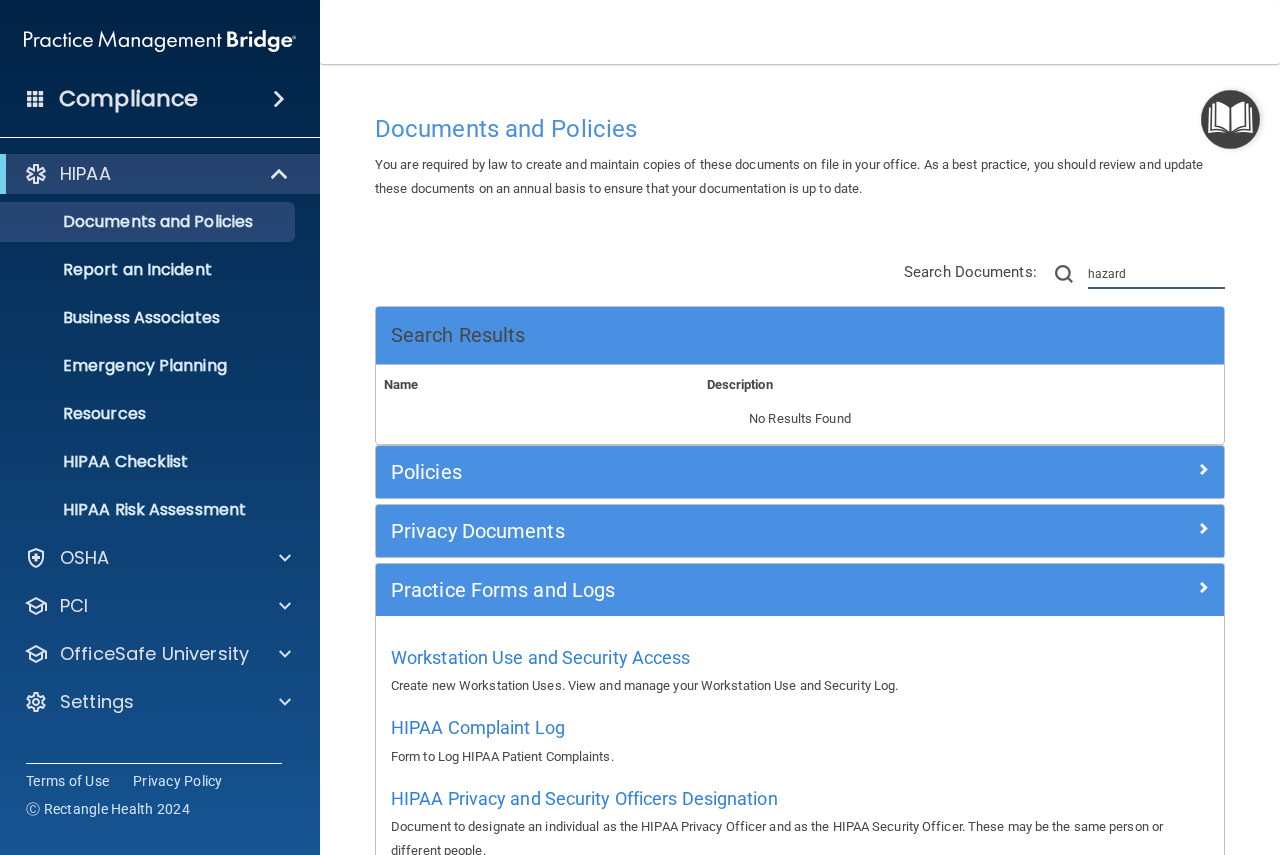 type on "hazard" 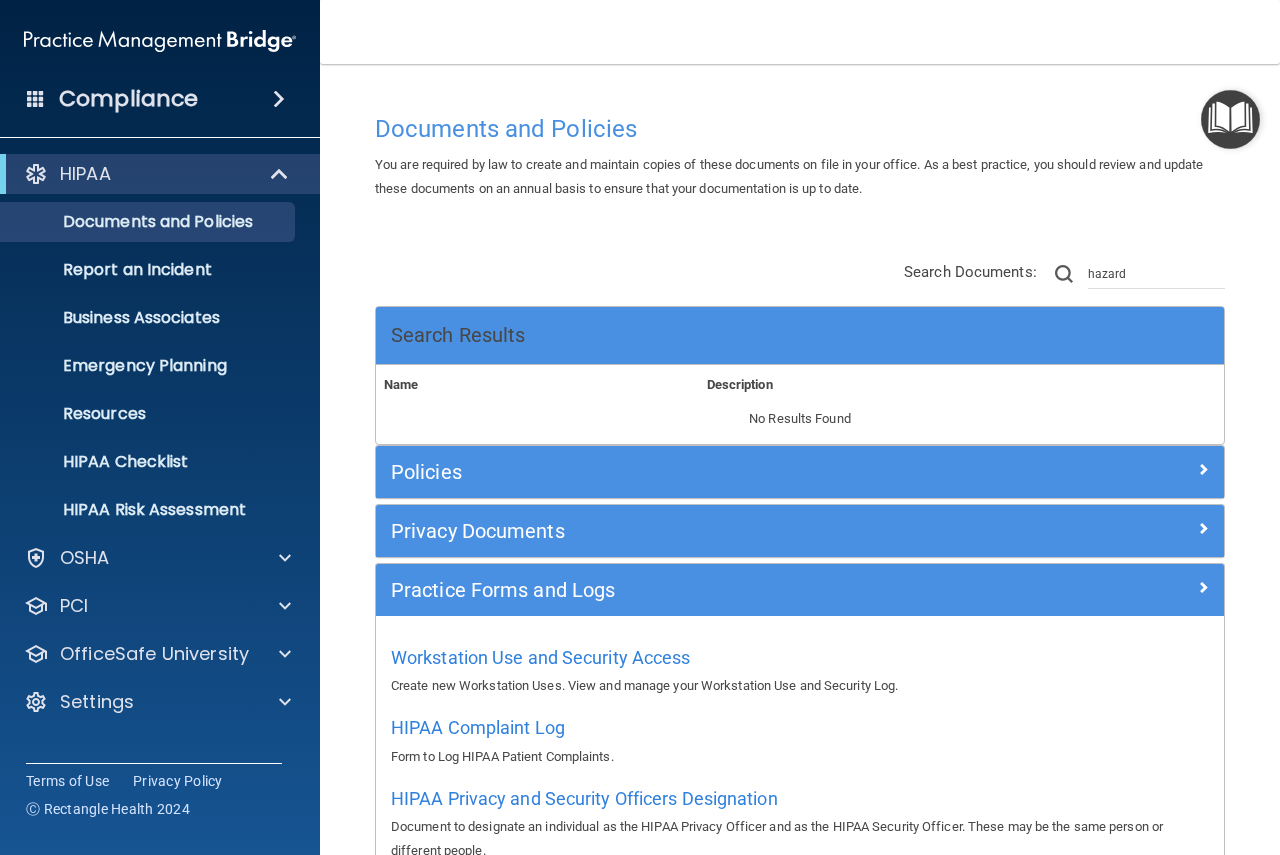 click on "Search Documents:     hazard" at bounding box center [1064, 274] 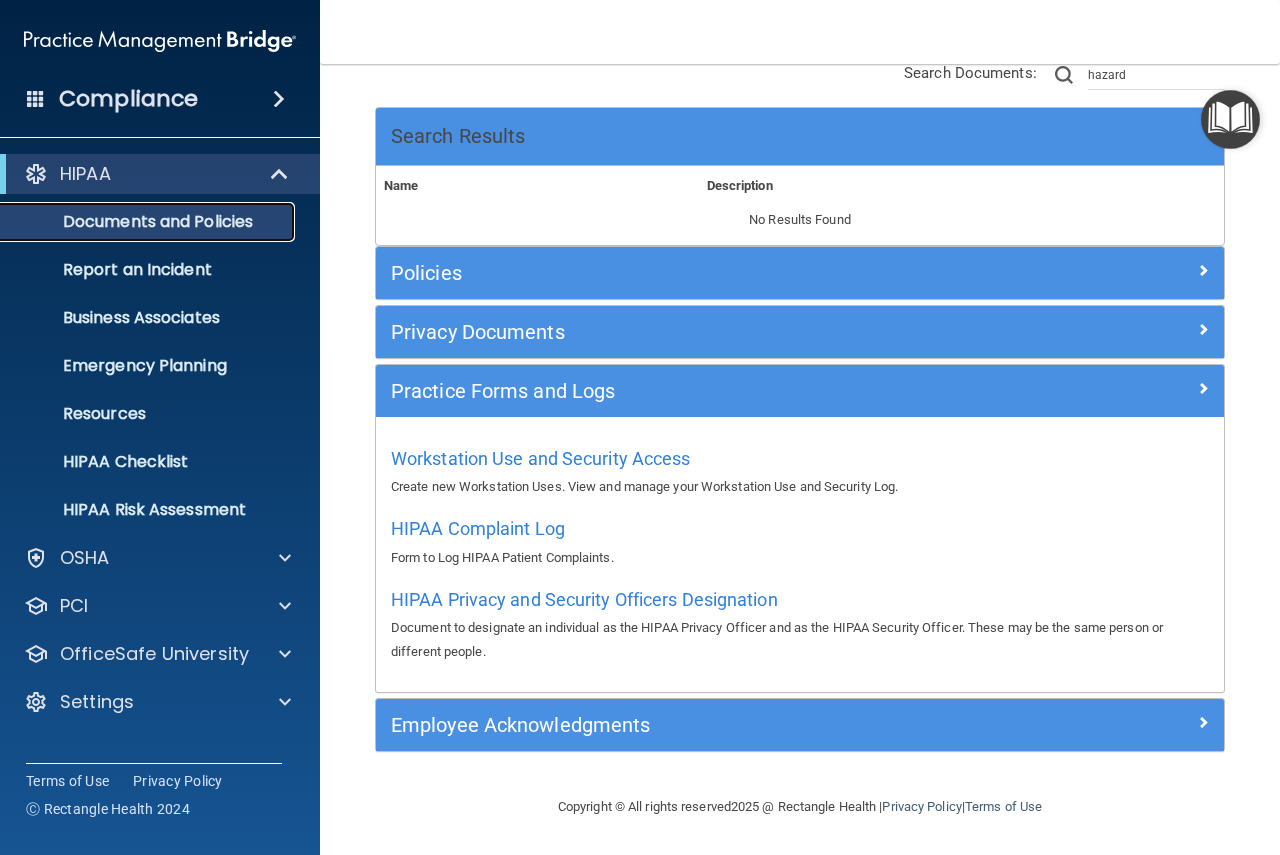 click on "Documents and Policies" at bounding box center (149, 222) 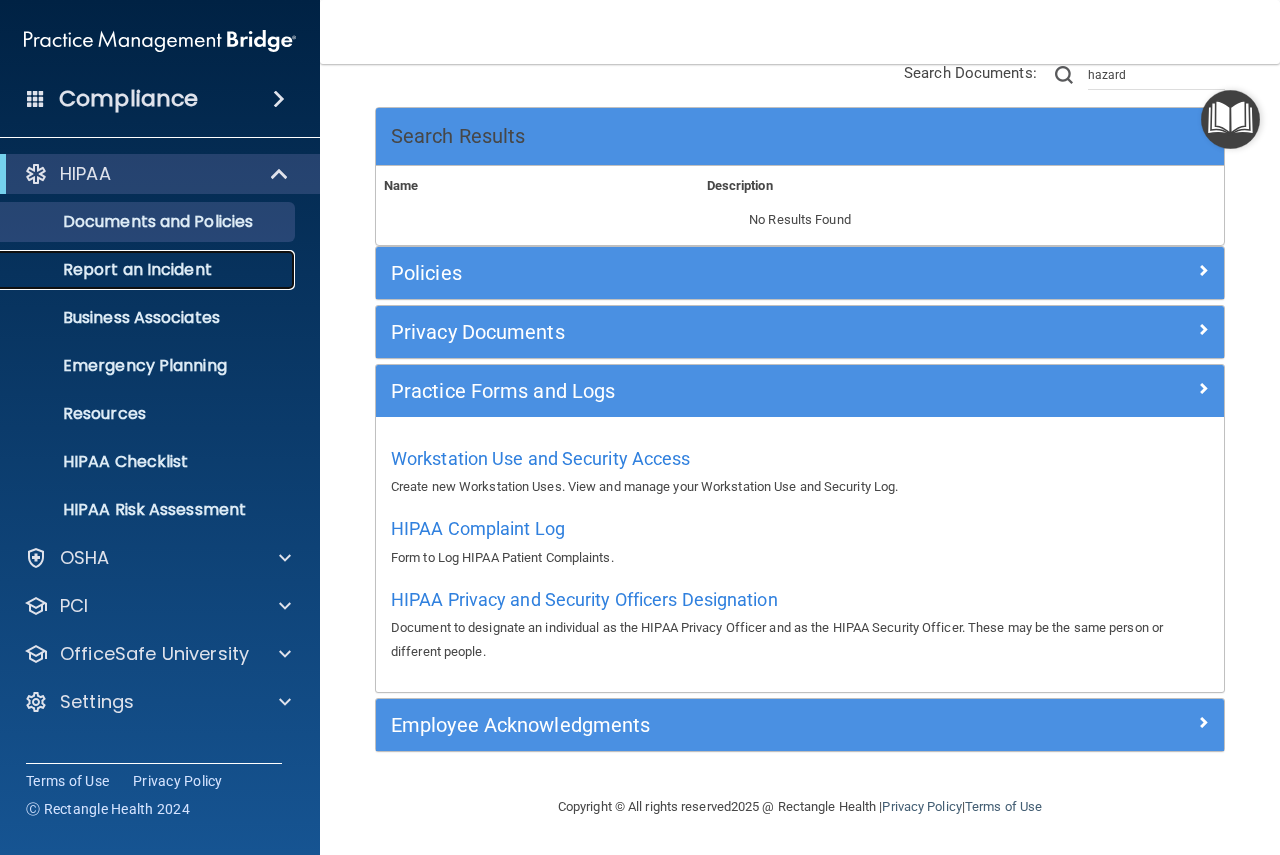 click on "Report an Incident" at bounding box center [149, 270] 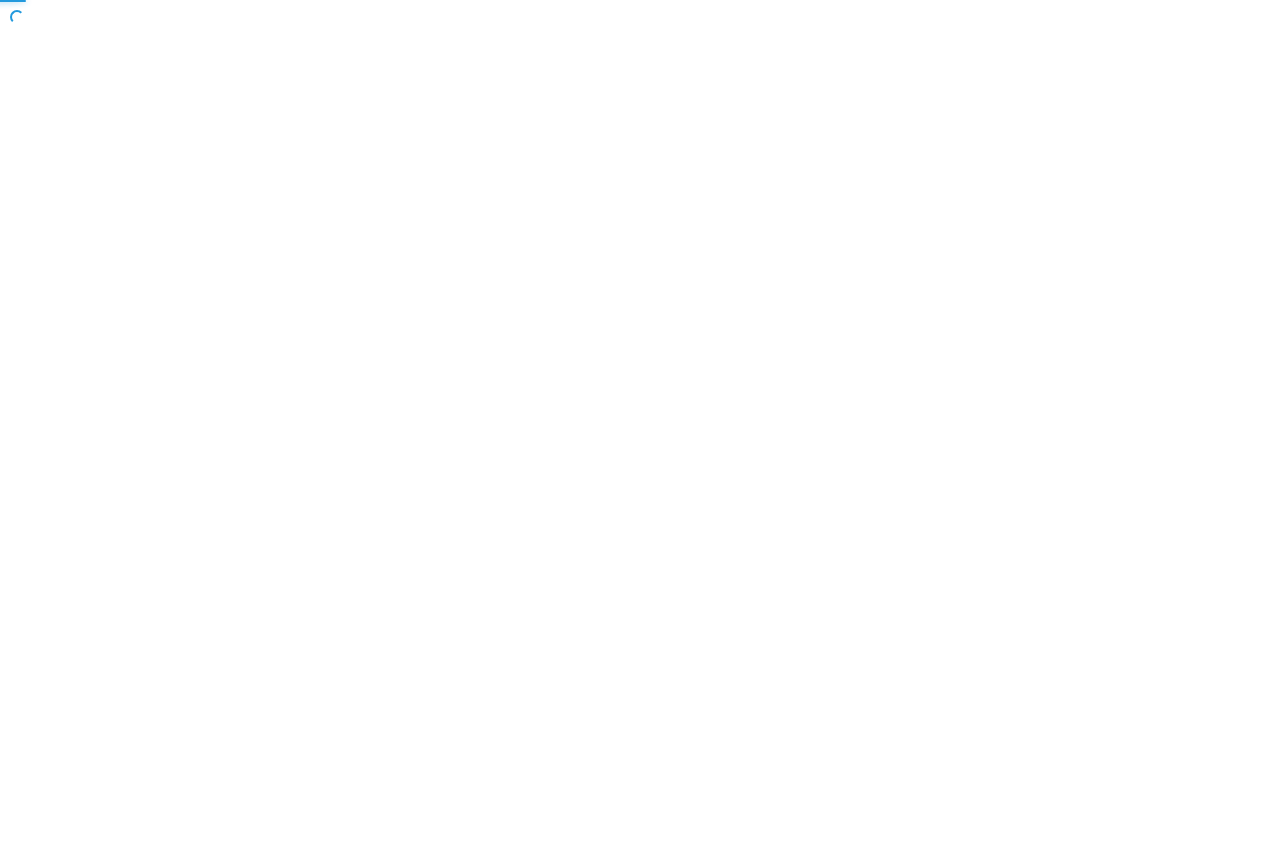 scroll, scrollTop: 0, scrollLeft: 0, axis: both 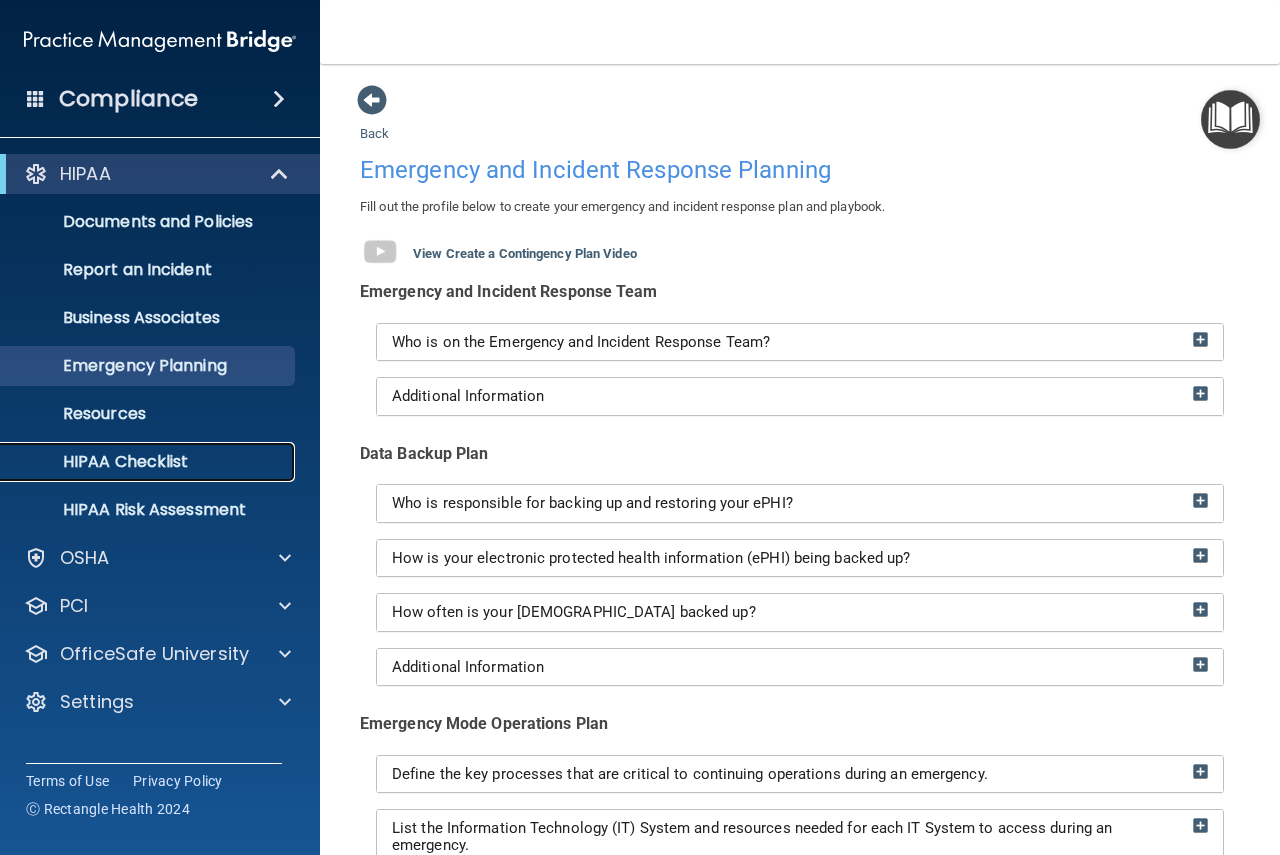 click on "HIPAA Checklist" at bounding box center [149, 462] 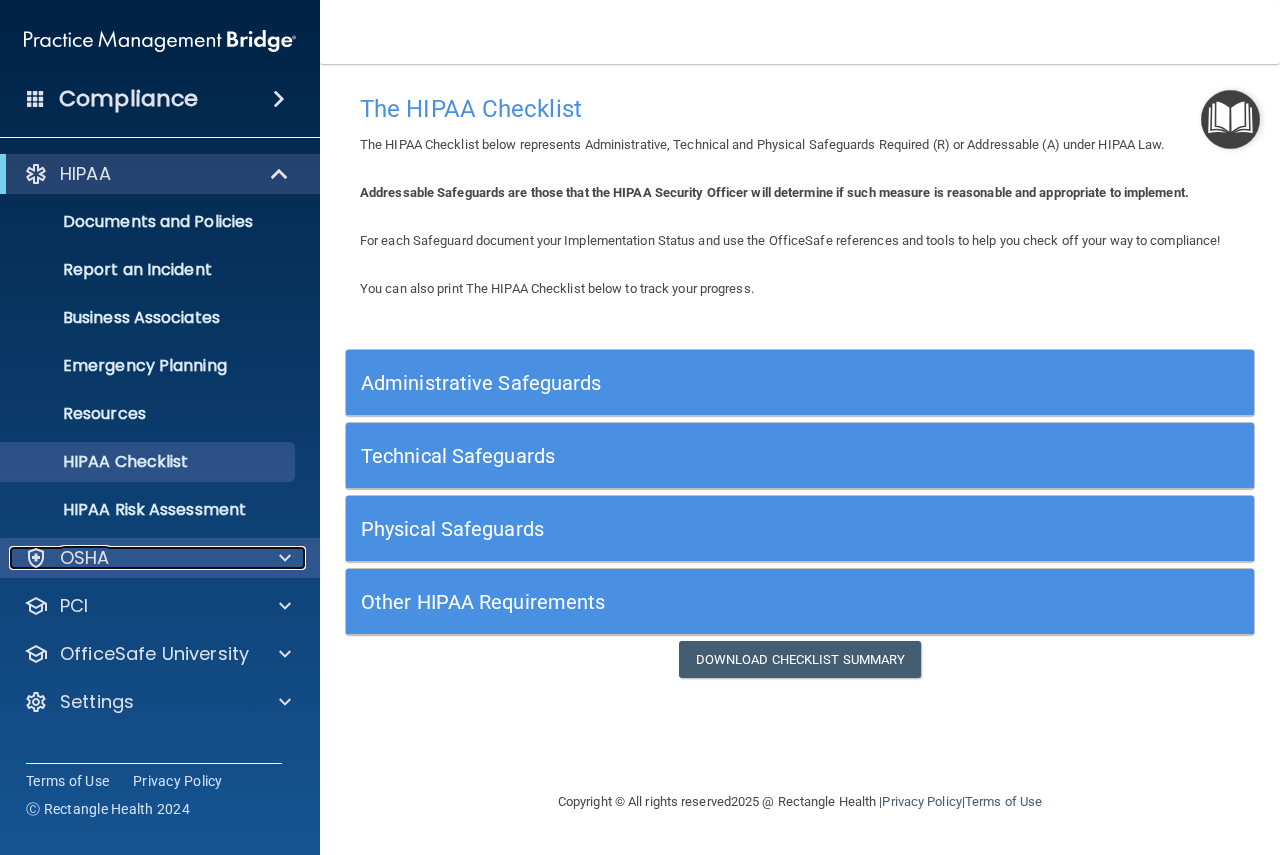 click on "OSHA" at bounding box center [85, 558] 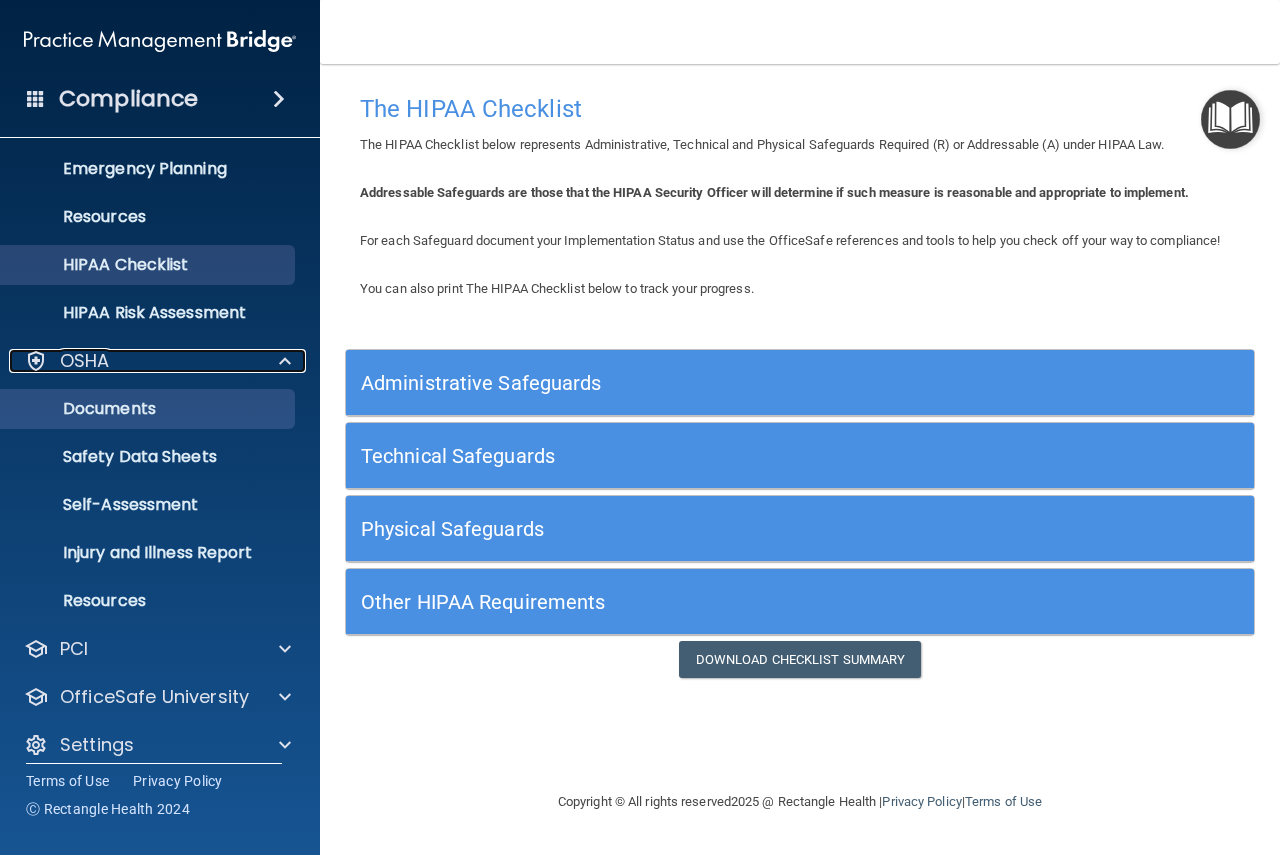 scroll, scrollTop: 215, scrollLeft: 0, axis: vertical 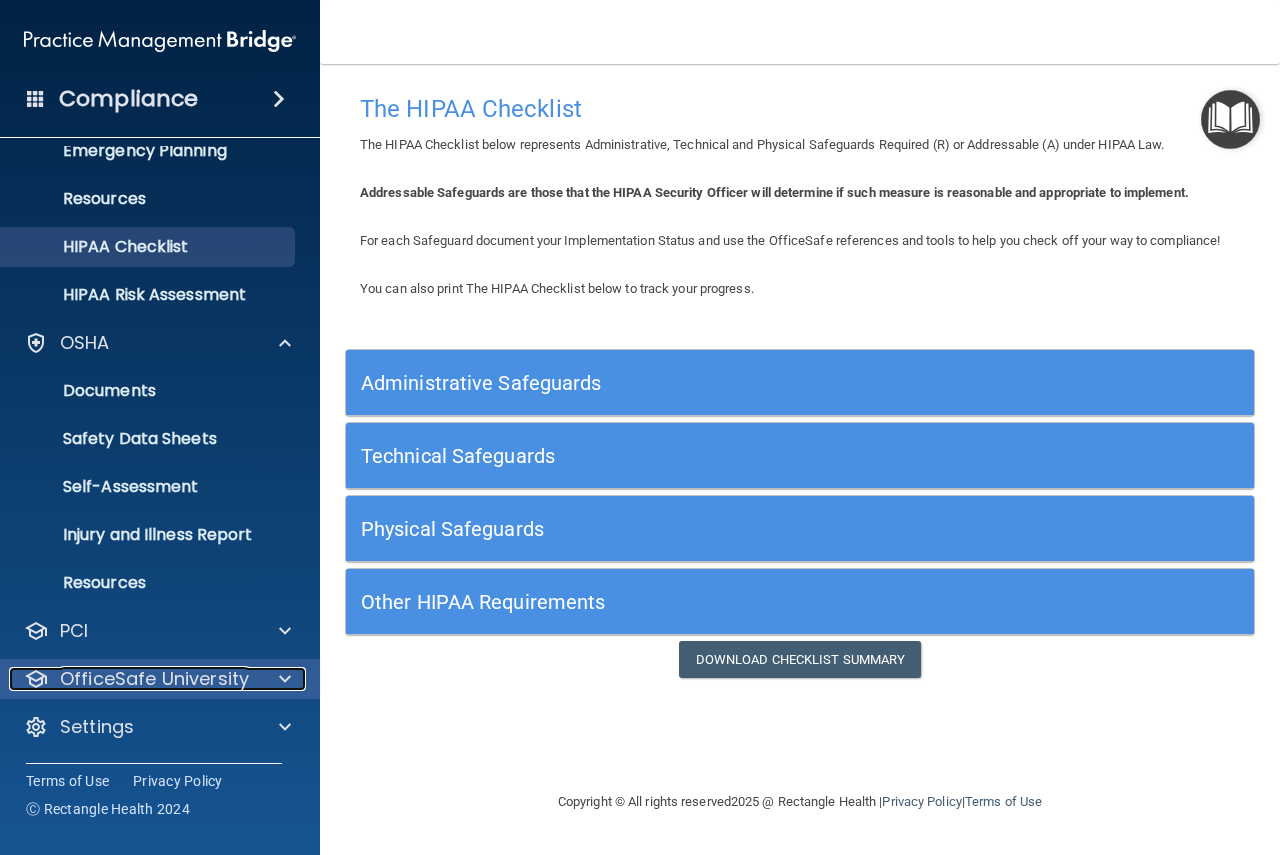 click at bounding box center [282, 679] 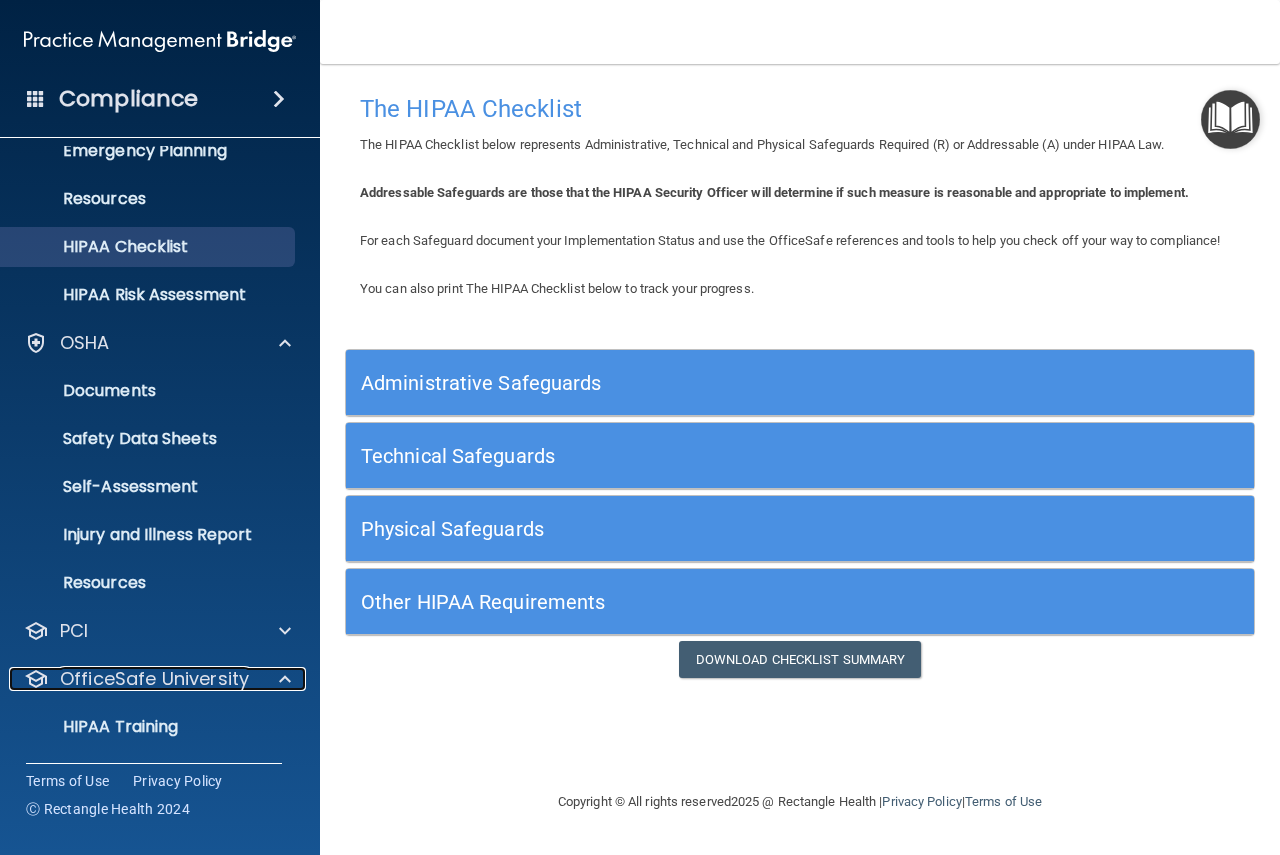 scroll, scrollTop: 359, scrollLeft: 0, axis: vertical 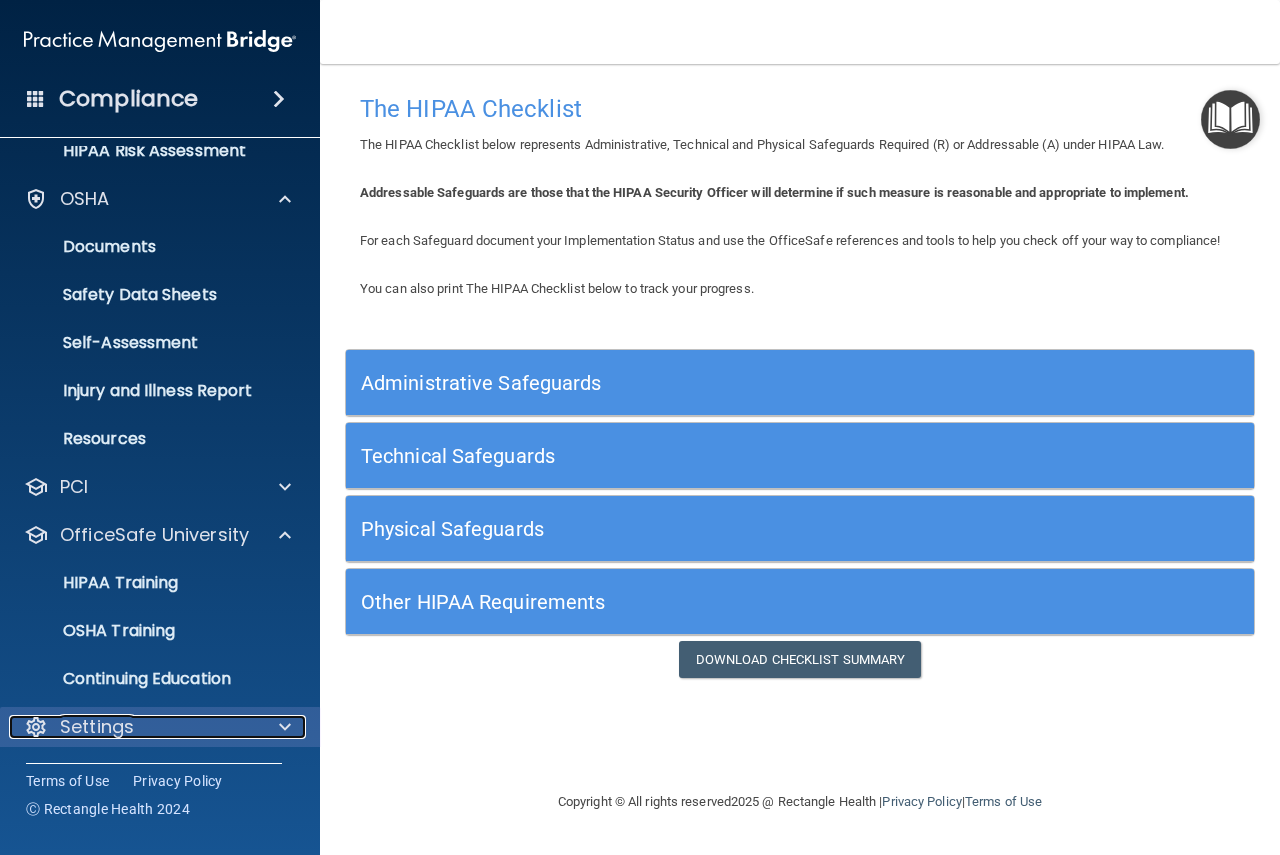 click at bounding box center (282, 727) 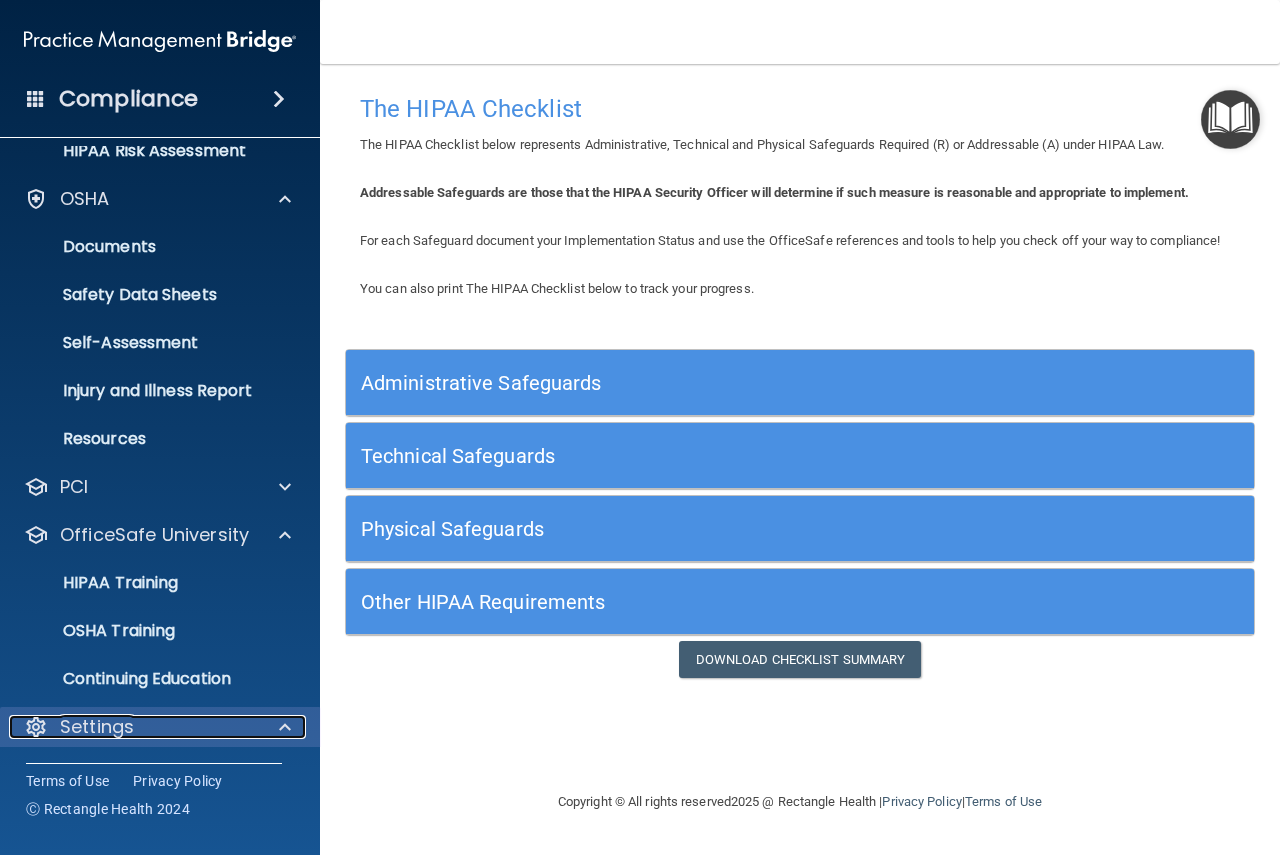 click on "Settings" at bounding box center [97, 727] 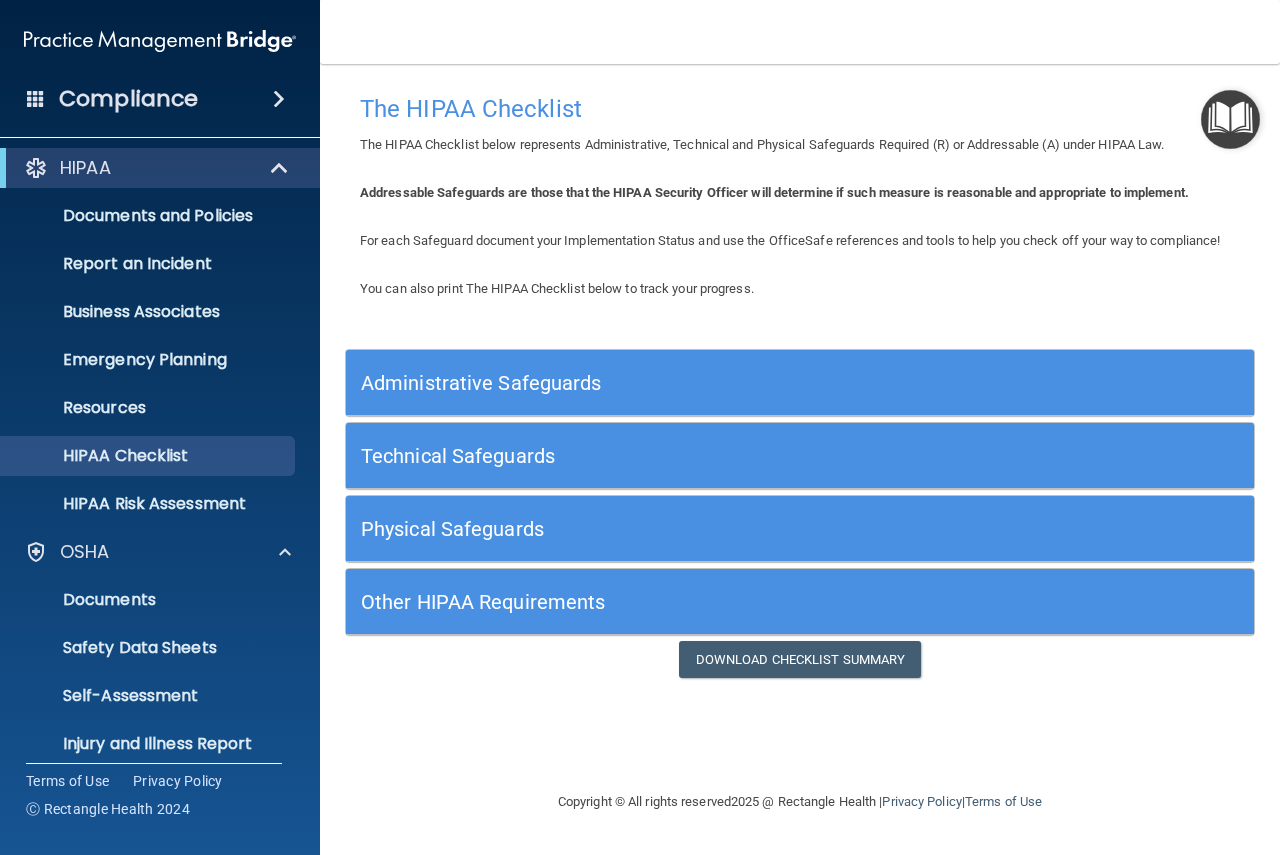 scroll, scrollTop: 0, scrollLeft: 0, axis: both 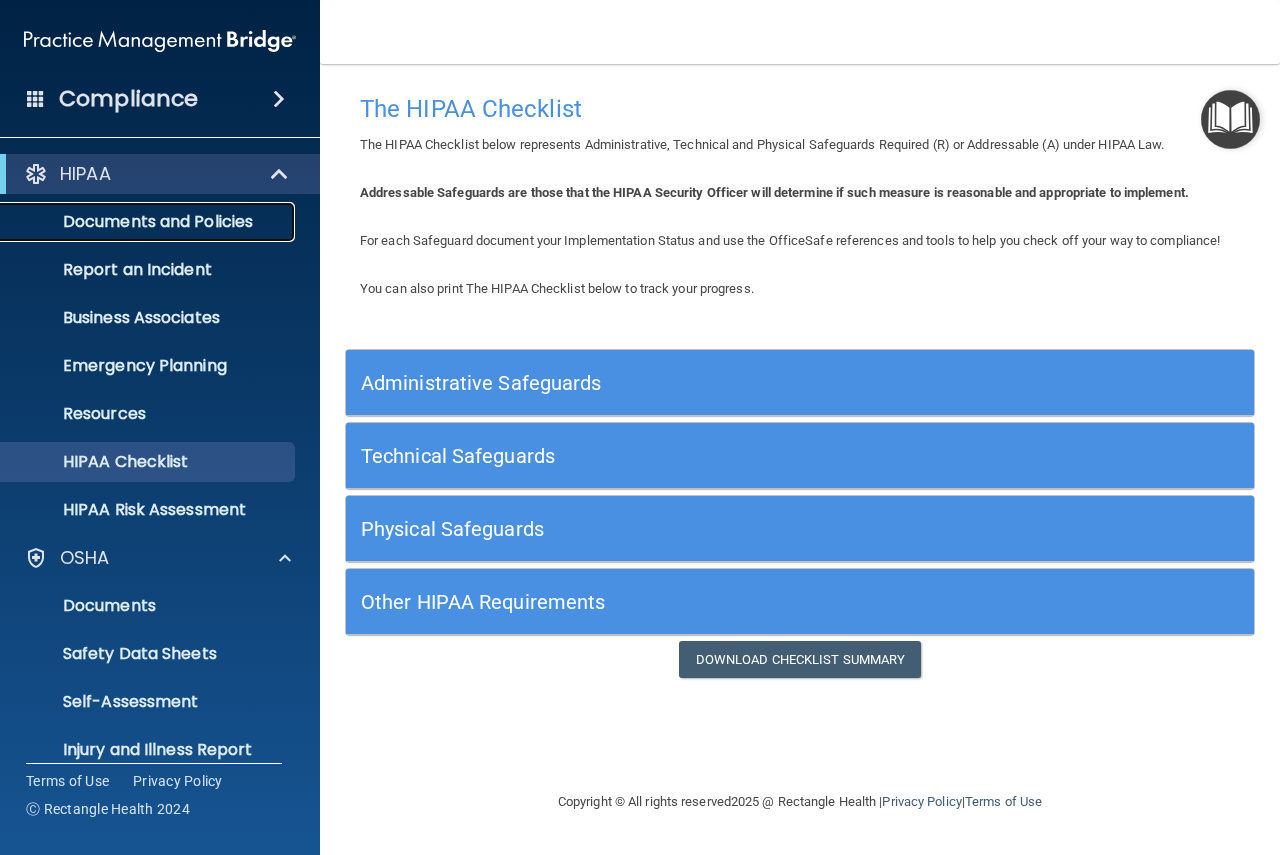 click on "Documents and Policies" at bounding box center (149, 222) 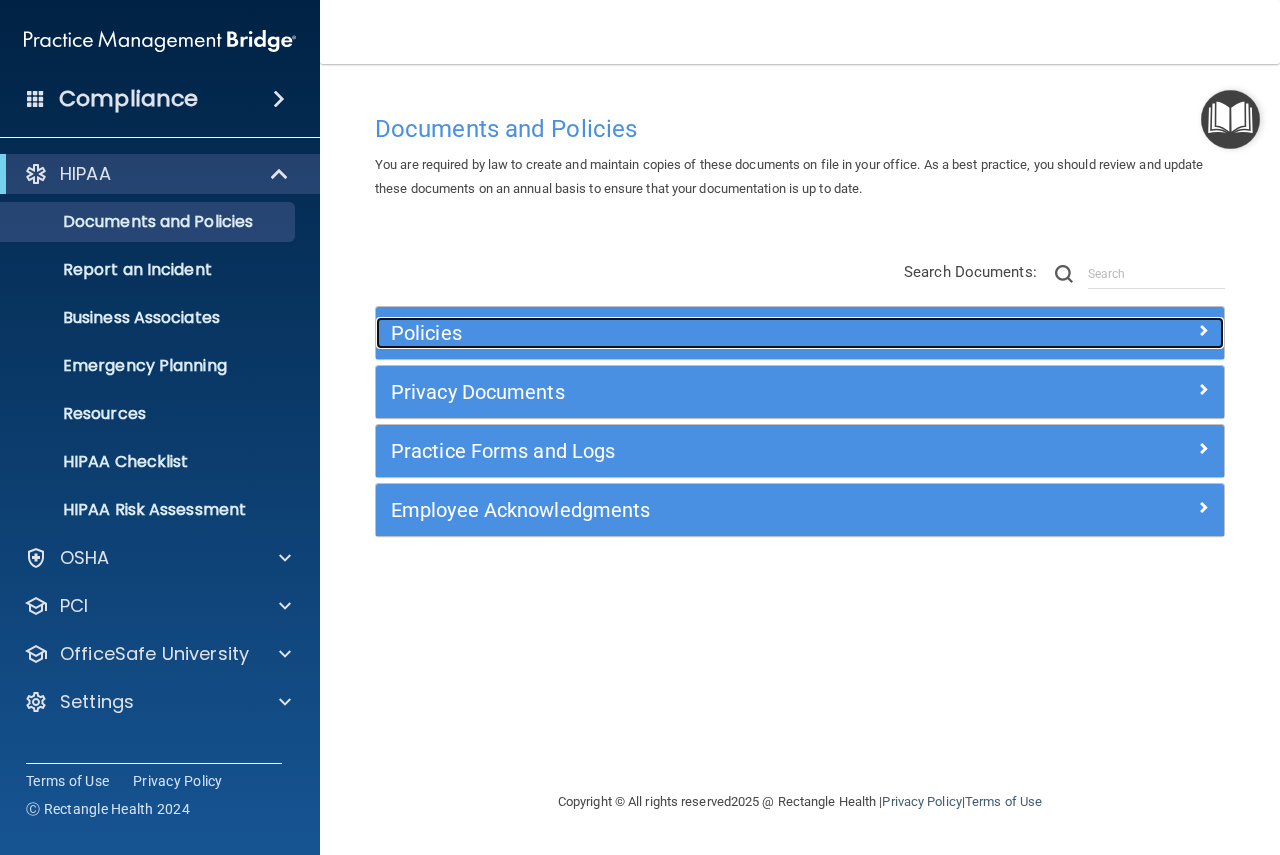 click at bounding box center (1203, 330) 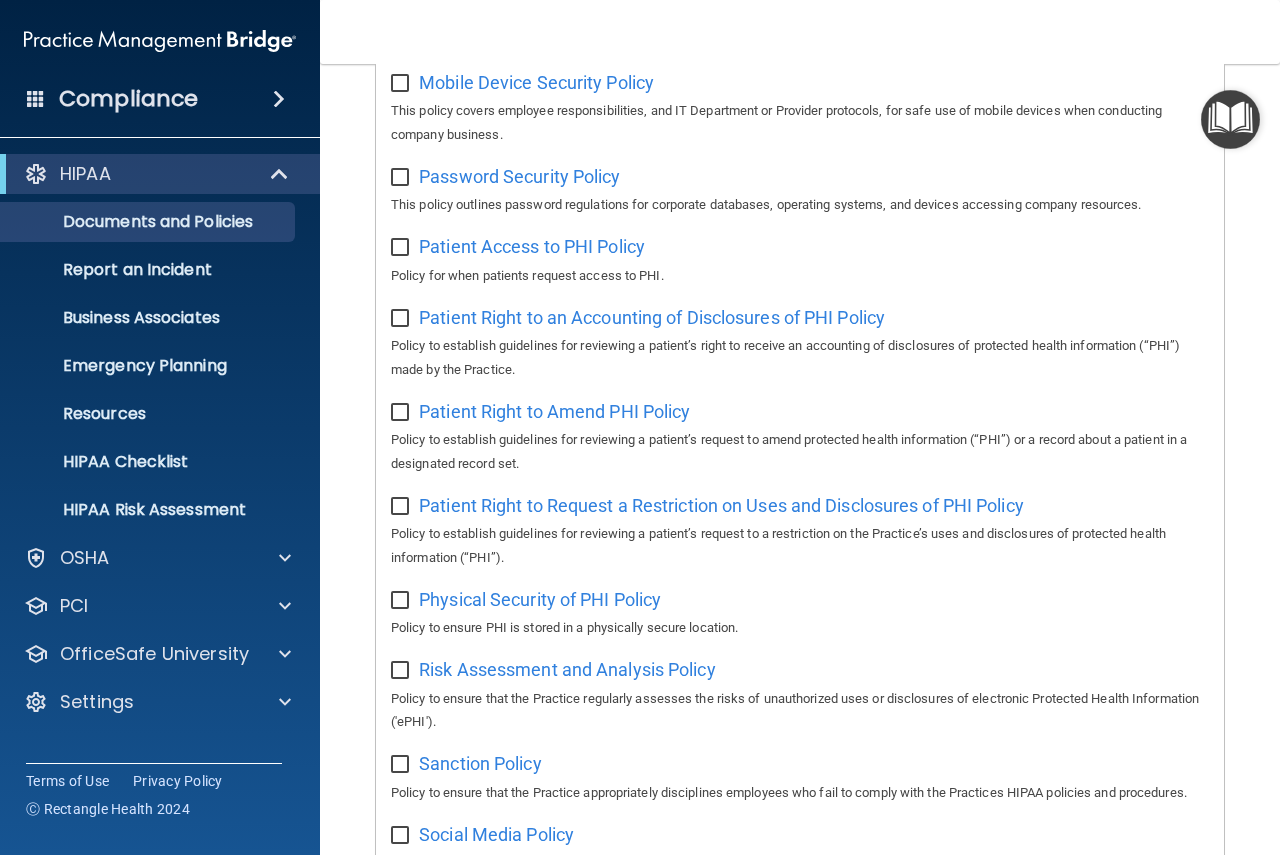 scroll, scrollTop: 1704, scrollLeft: 0, axis: vertical 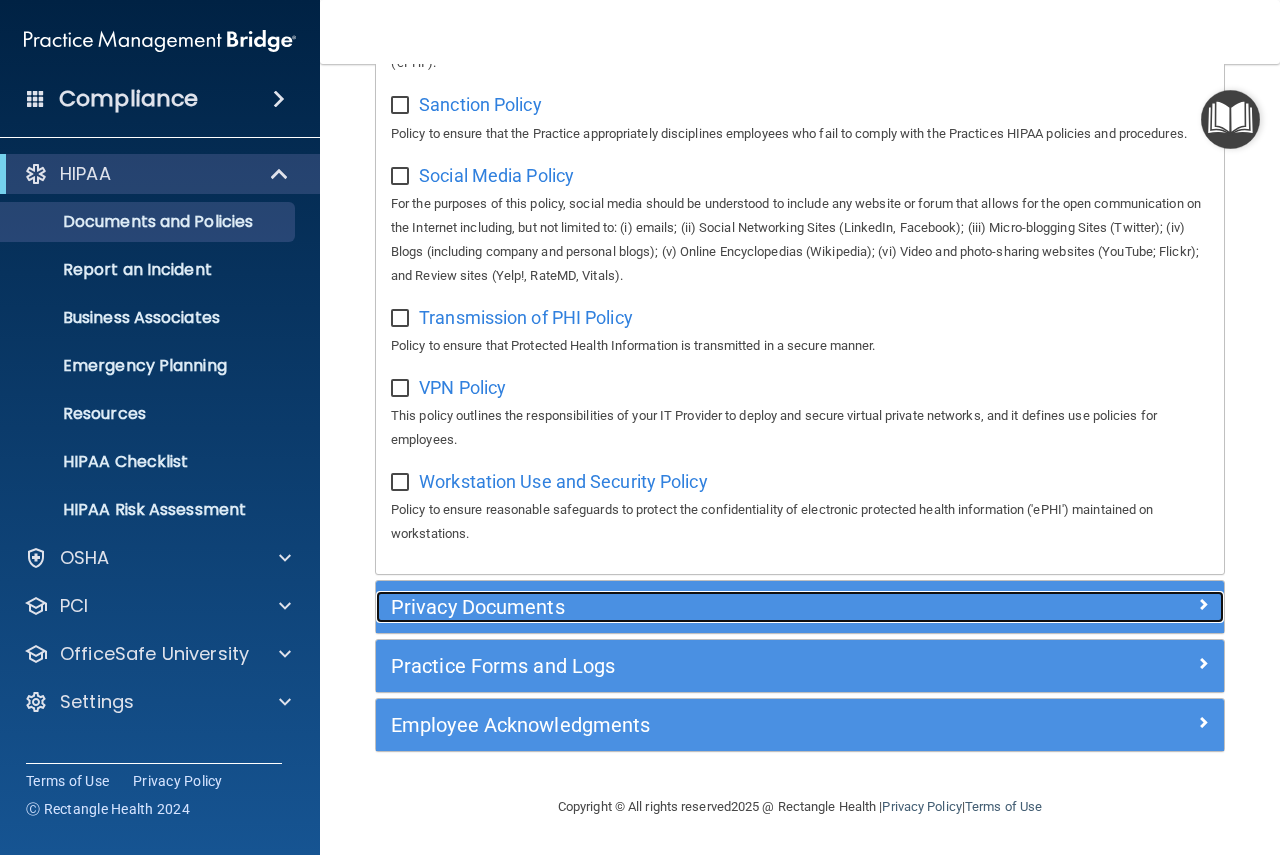 click at bounding box center (1203, 604) 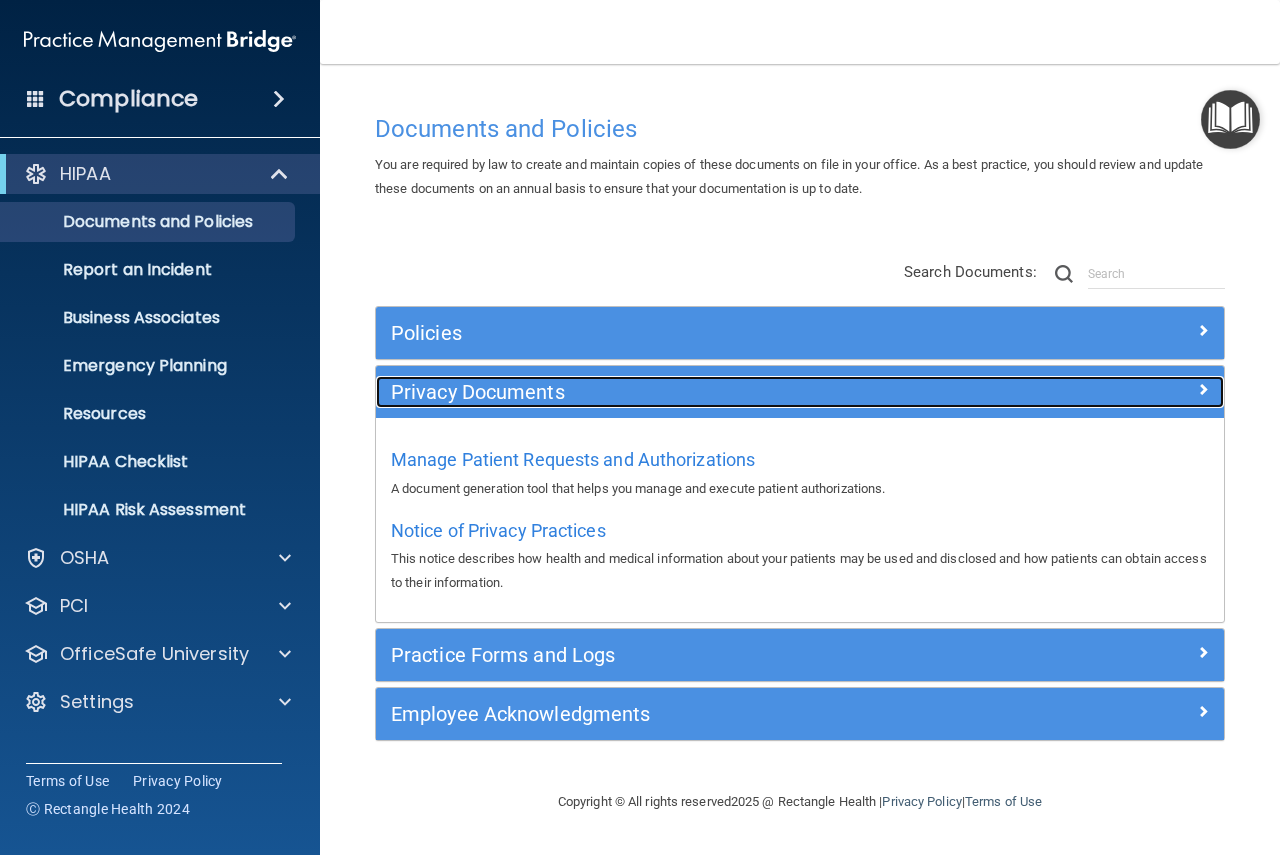 scroll, scrollTop: 0, scrollLeft: 0, axis: both 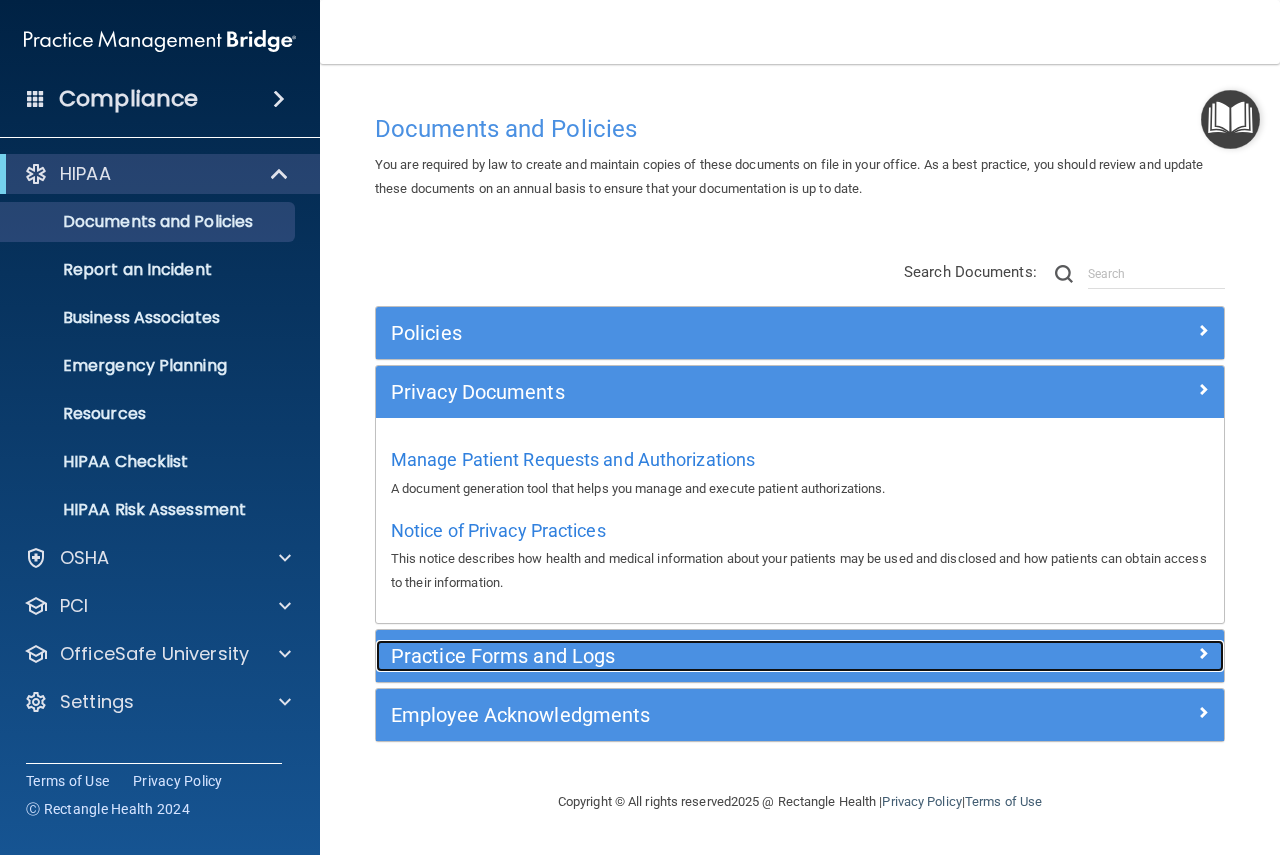 click at bounding box center (1203, 653) 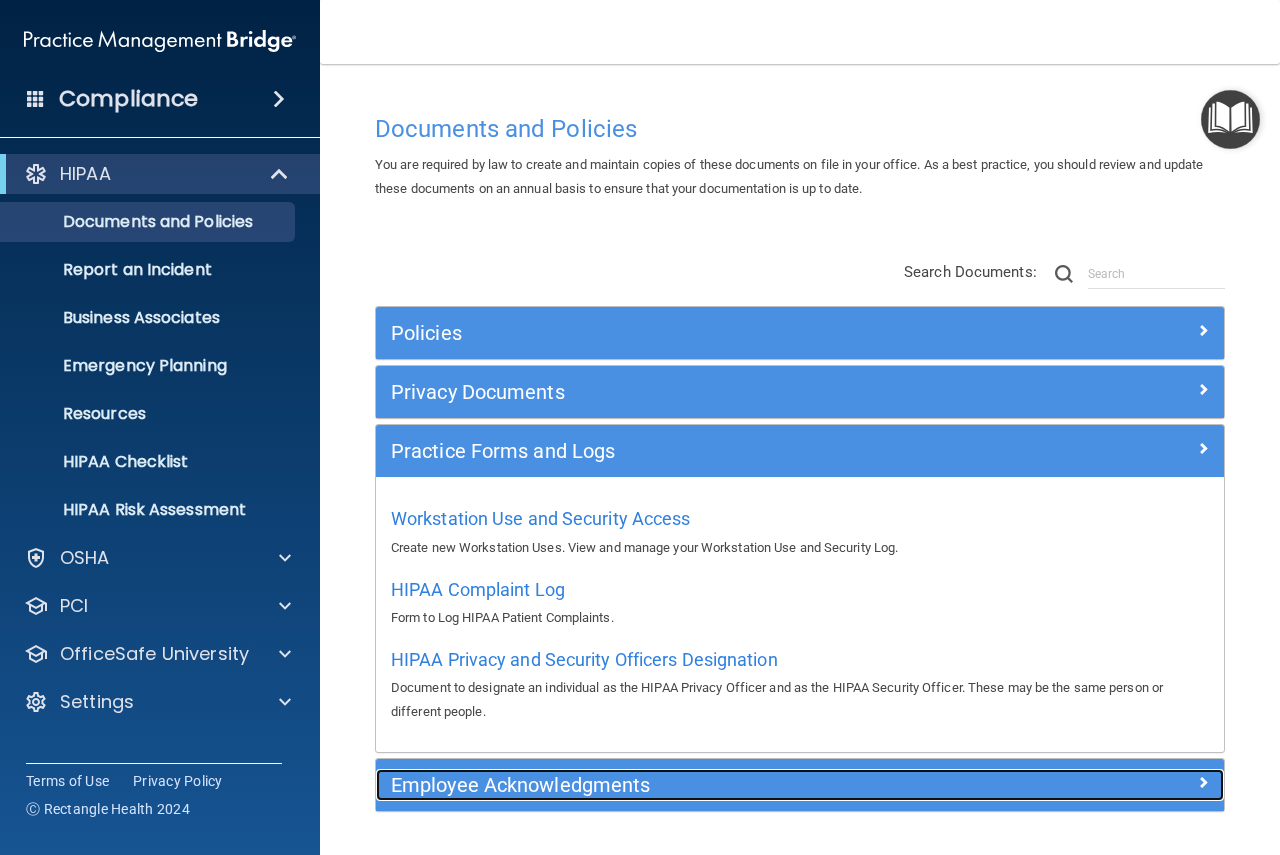 click at bounding box center [1203, 782] 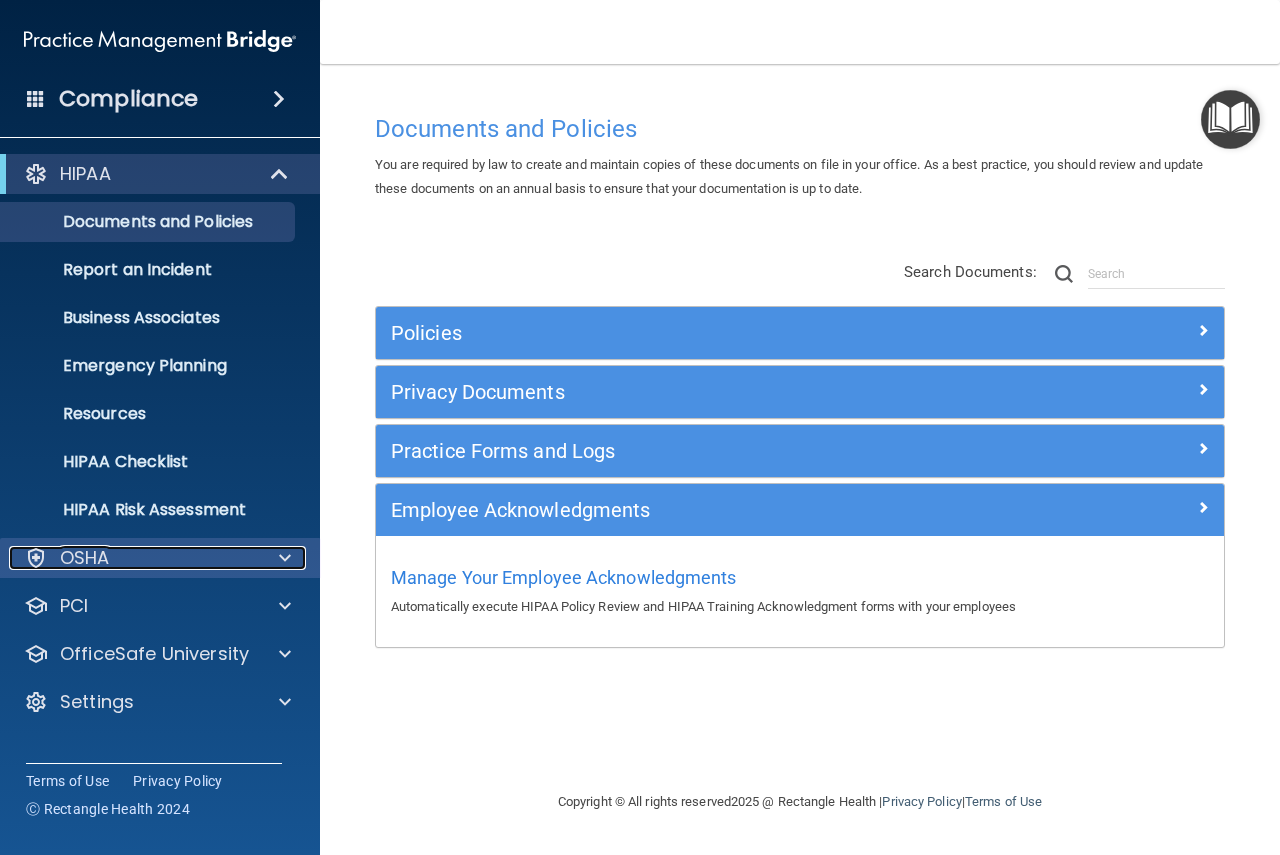 click on "OSHA" at bounding box center [133, 558] 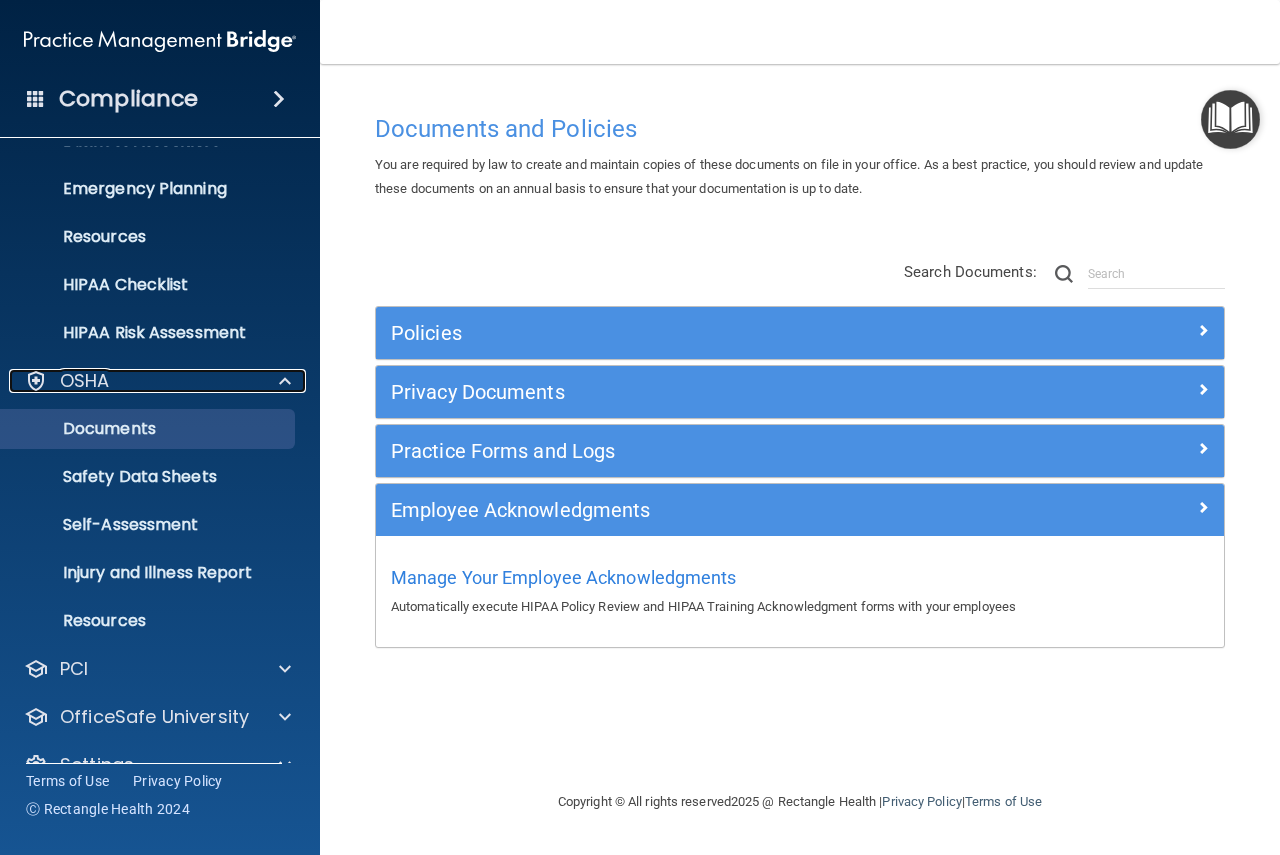 scroll, scrollTop: 215, scrollLeft: 0, axis: vertical 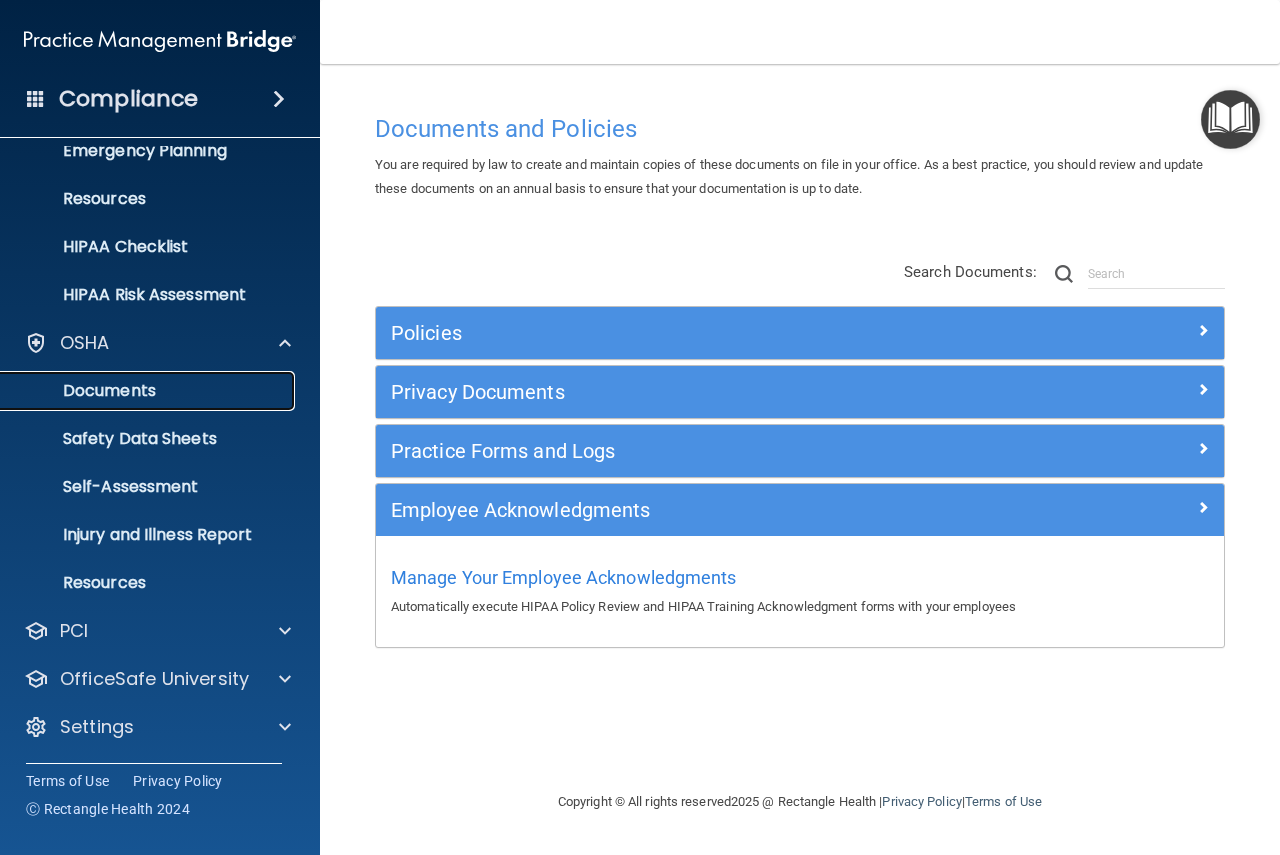 click on "Documents" at bounding box center [137, 391] 